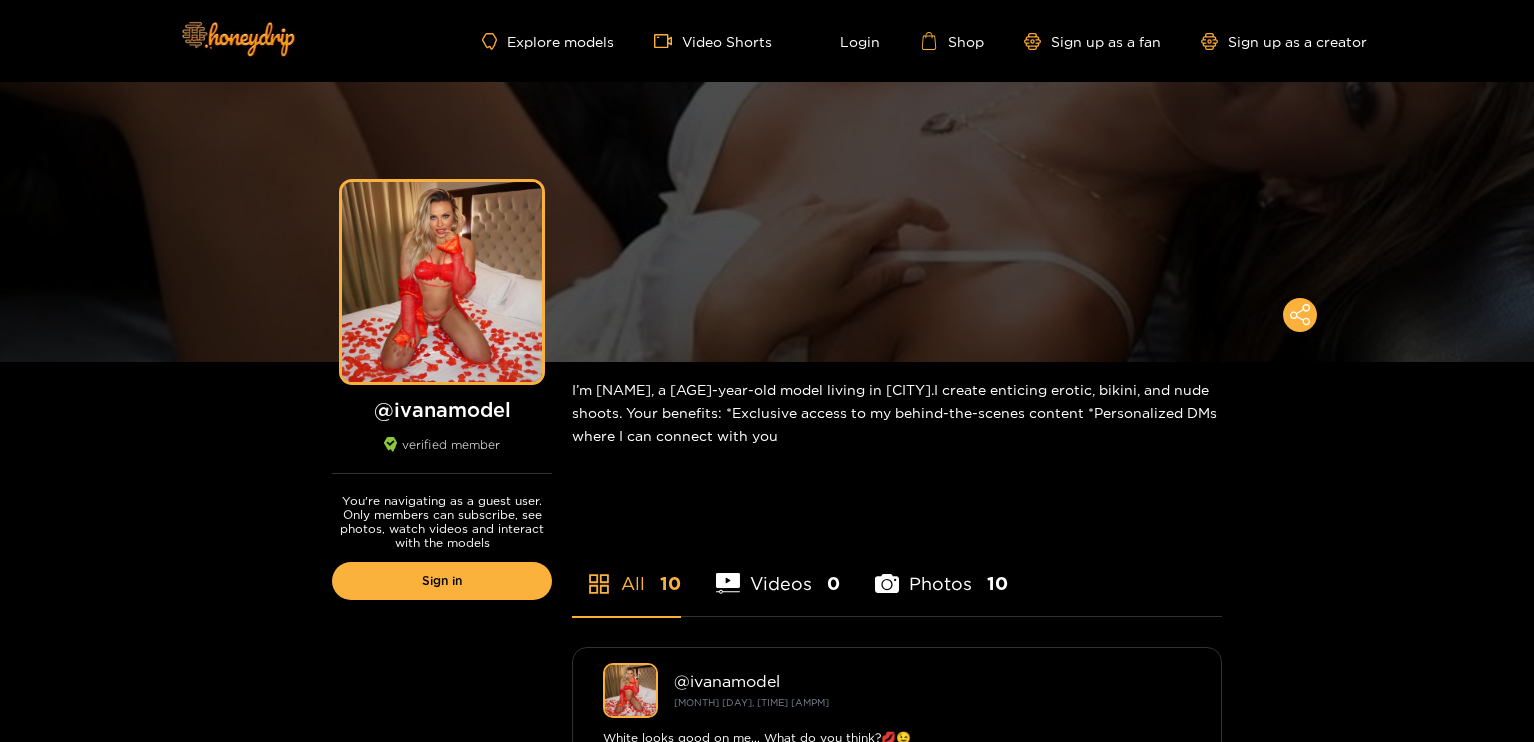 scroll, scrollTop: 0, scrollLeft: 0, axis: both 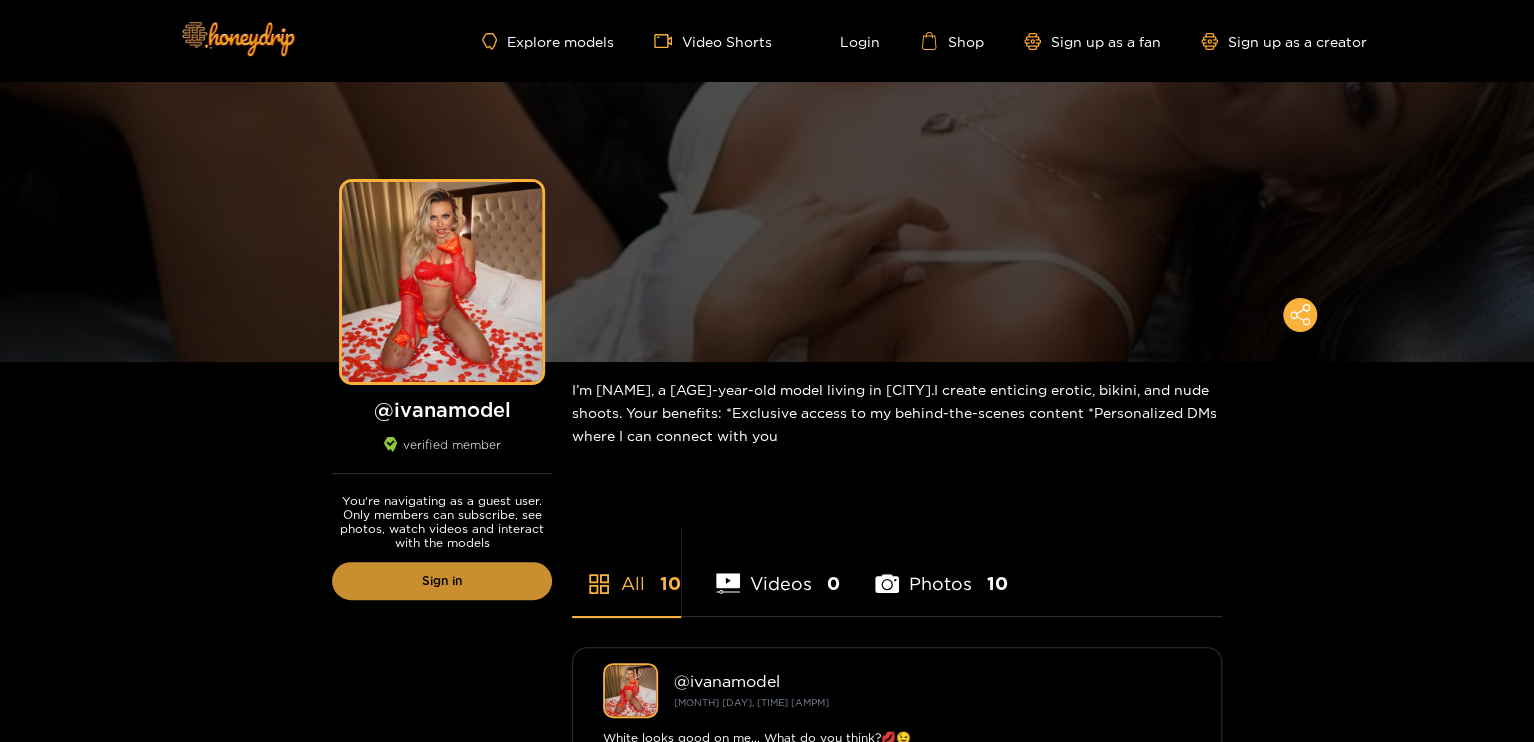 click on "Sign in" at bounding box center (442, 581) 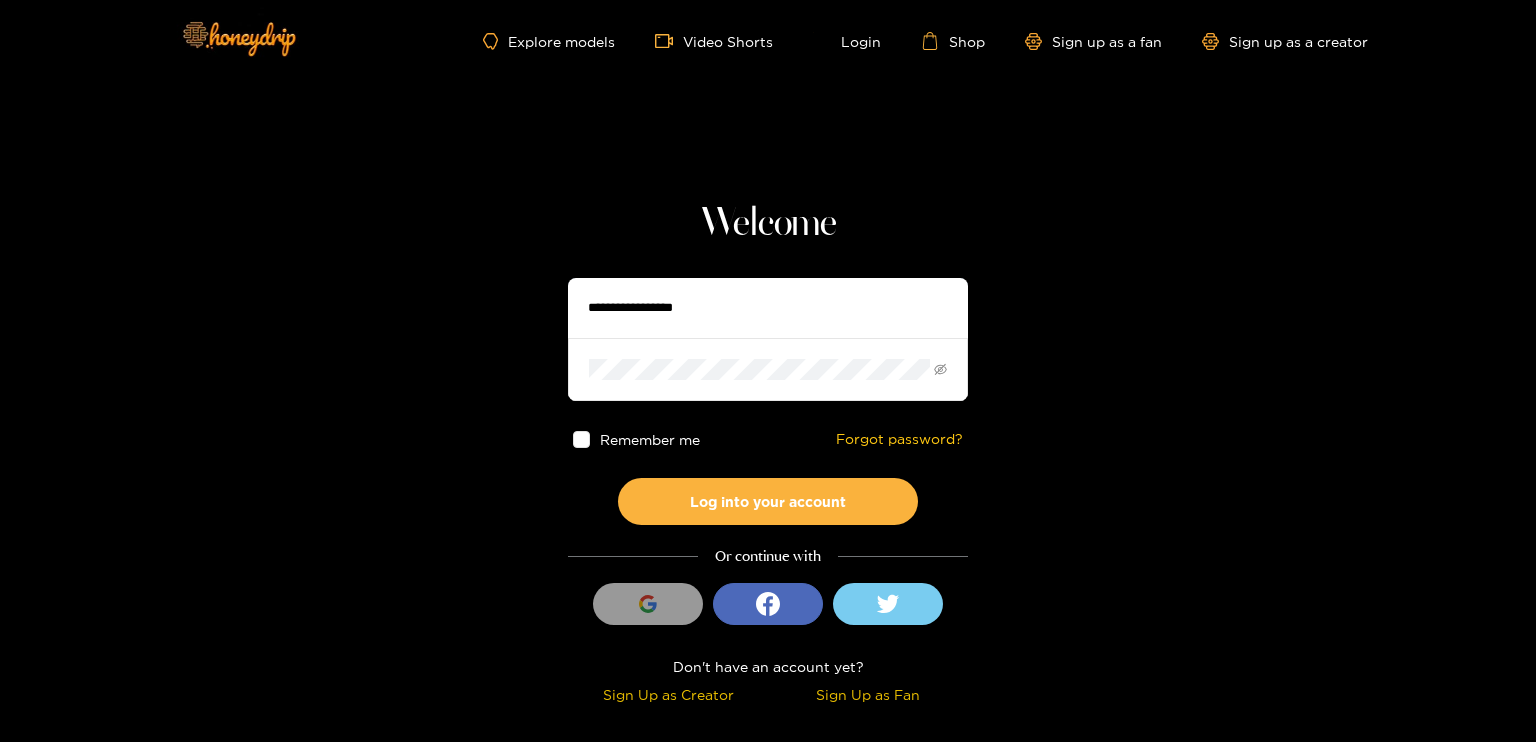 type on "**********" 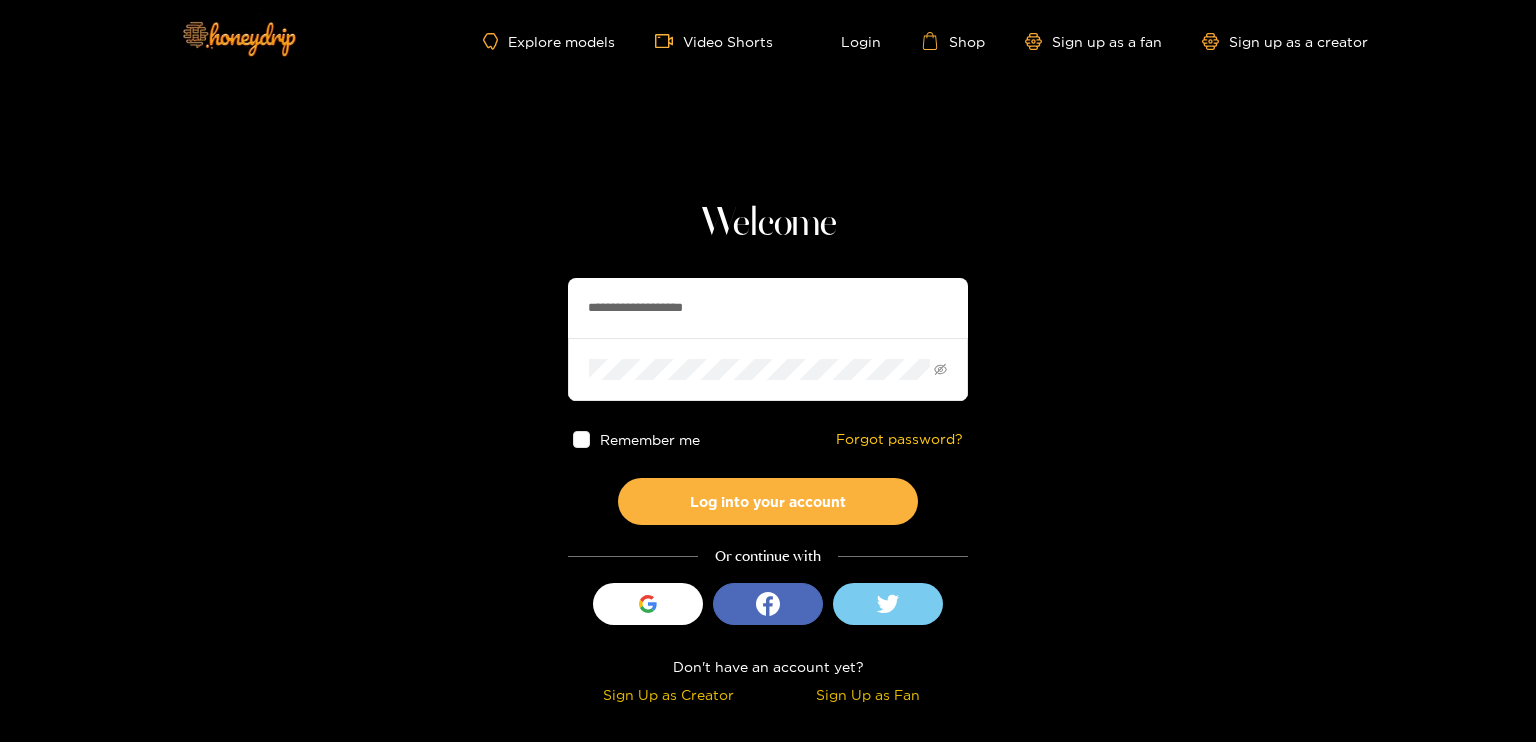 click on "Remember me" at bounding box center (650, 439) 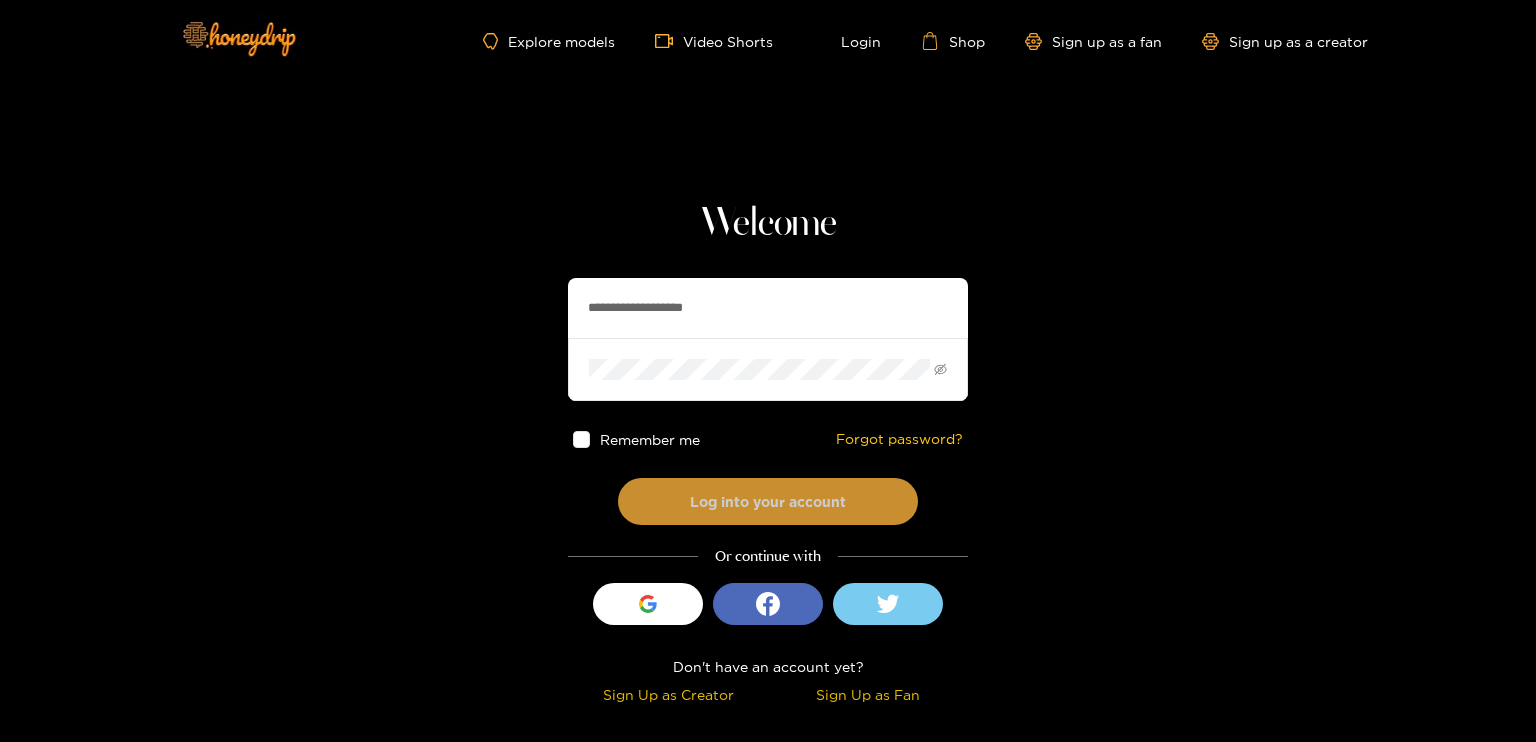 click on "Log into your account" at bounding box center (768, 501) 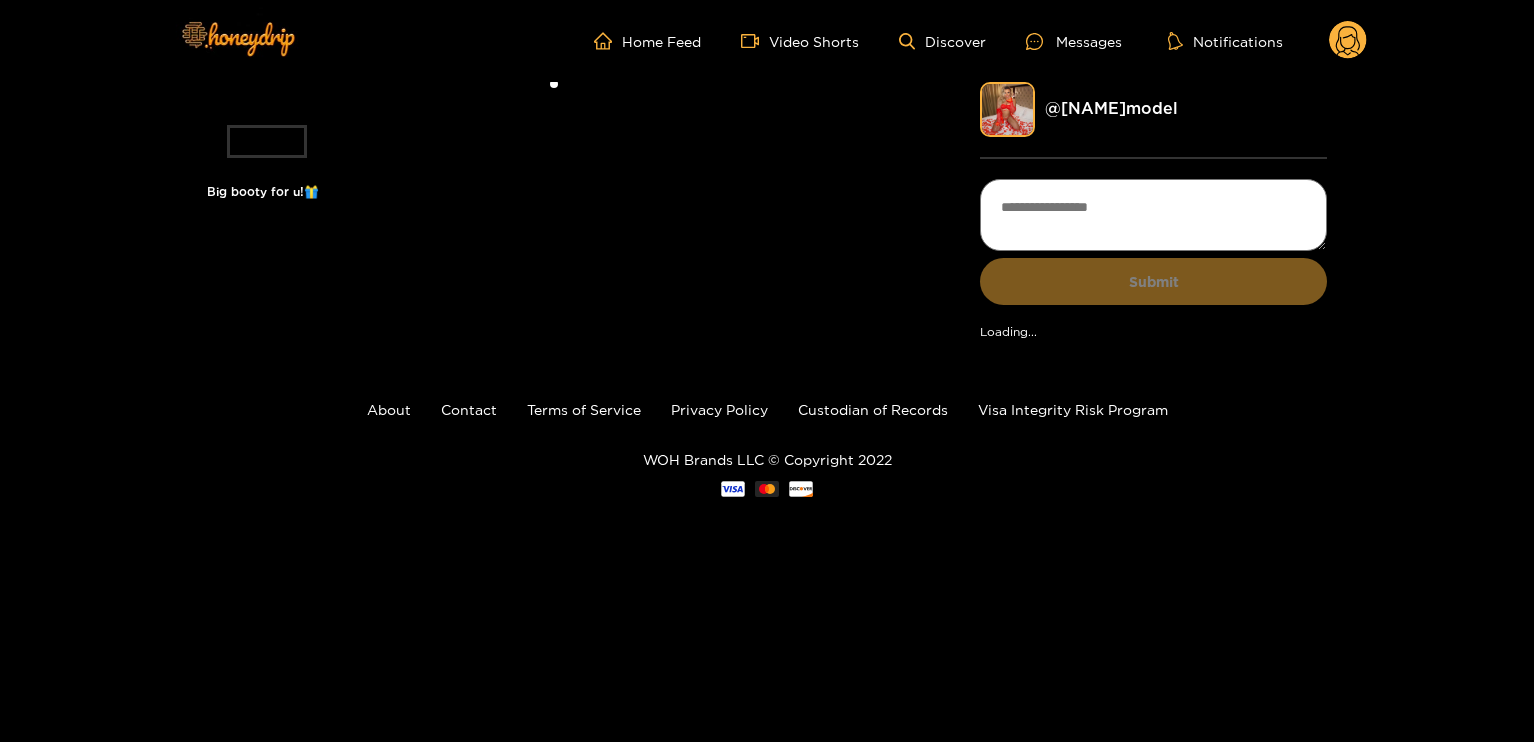 scroll, scrollTop: 0, scrollLeft: 0, axis: both 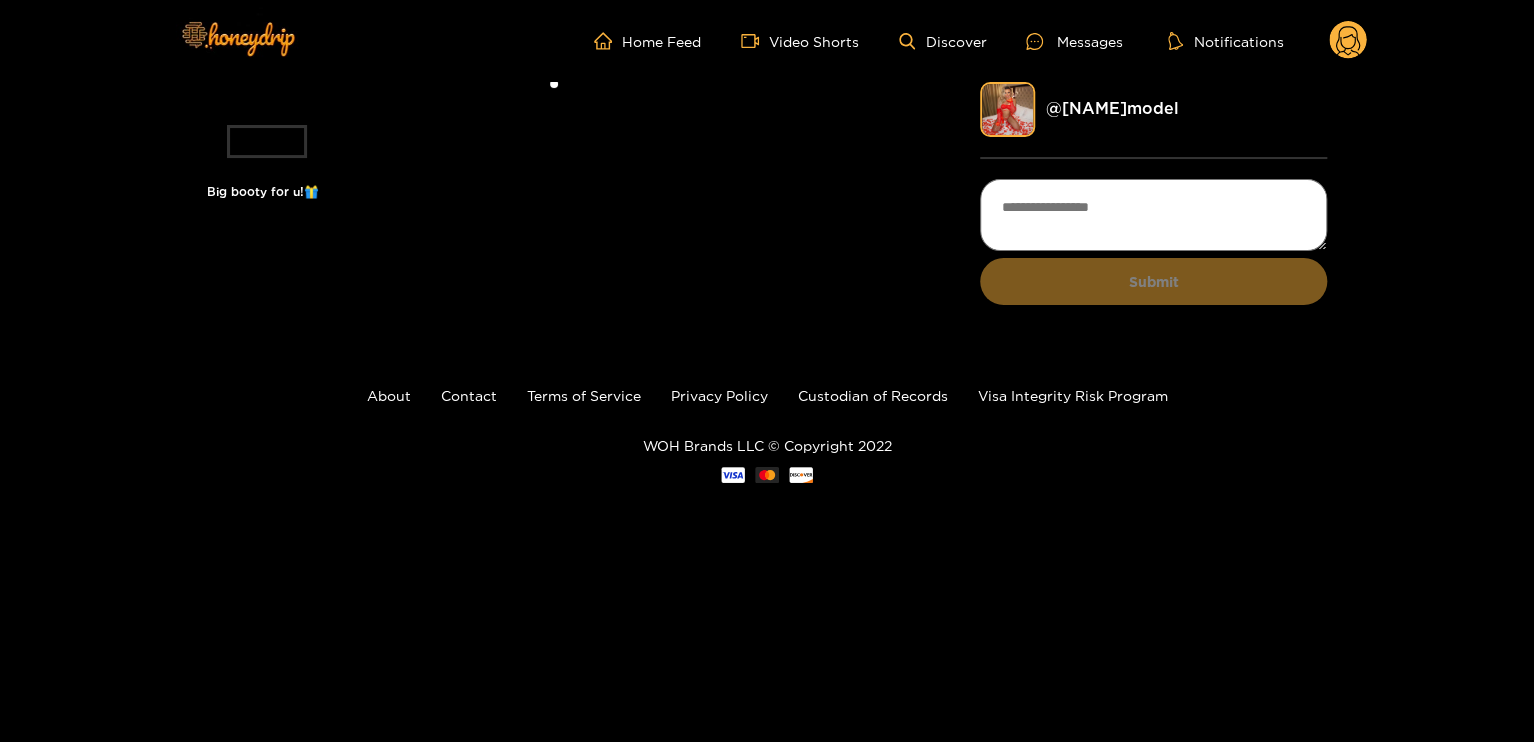 click 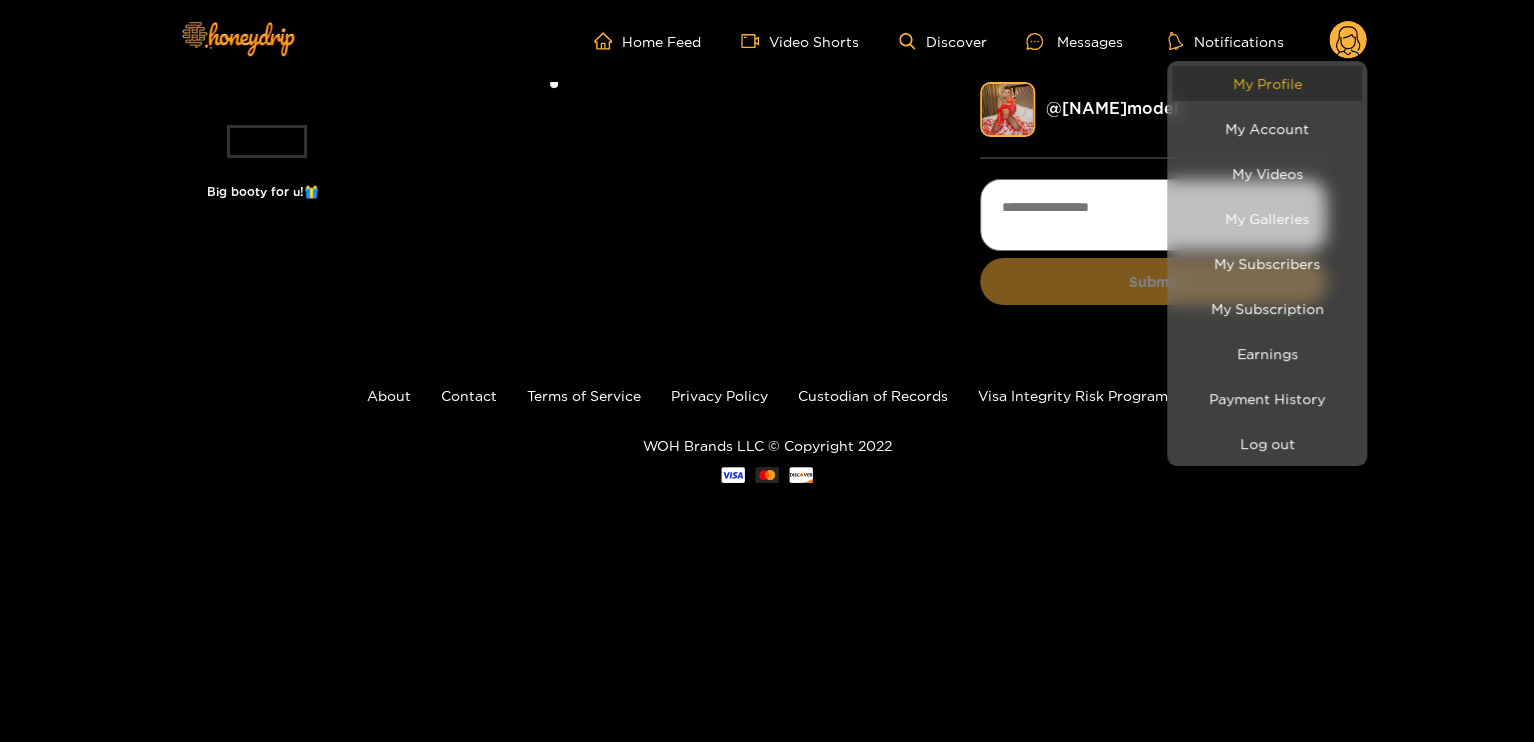 click on "My Profile" at bounding box center (1267, 83) 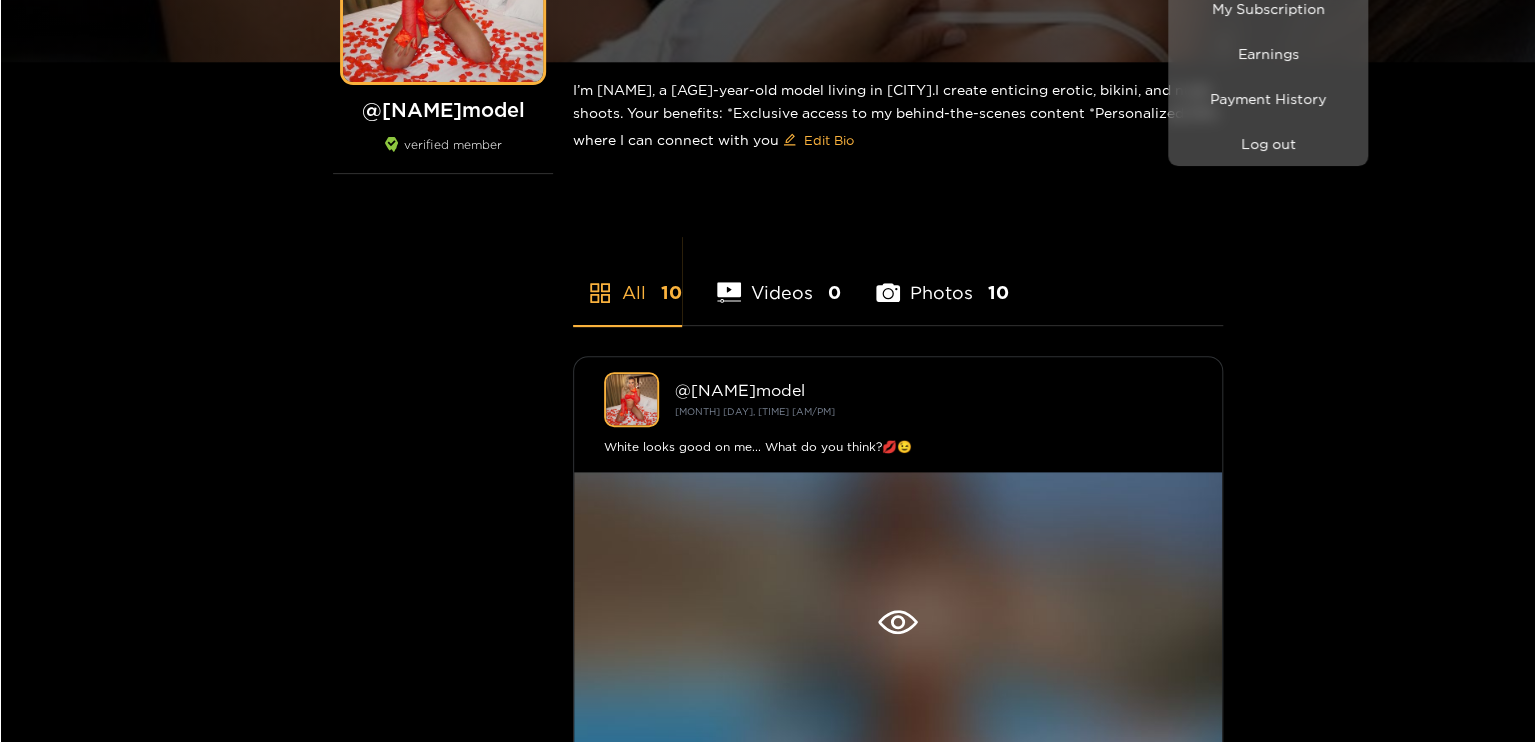 scroll, scrollTop: 0, scrollLeft: 0, axis: both 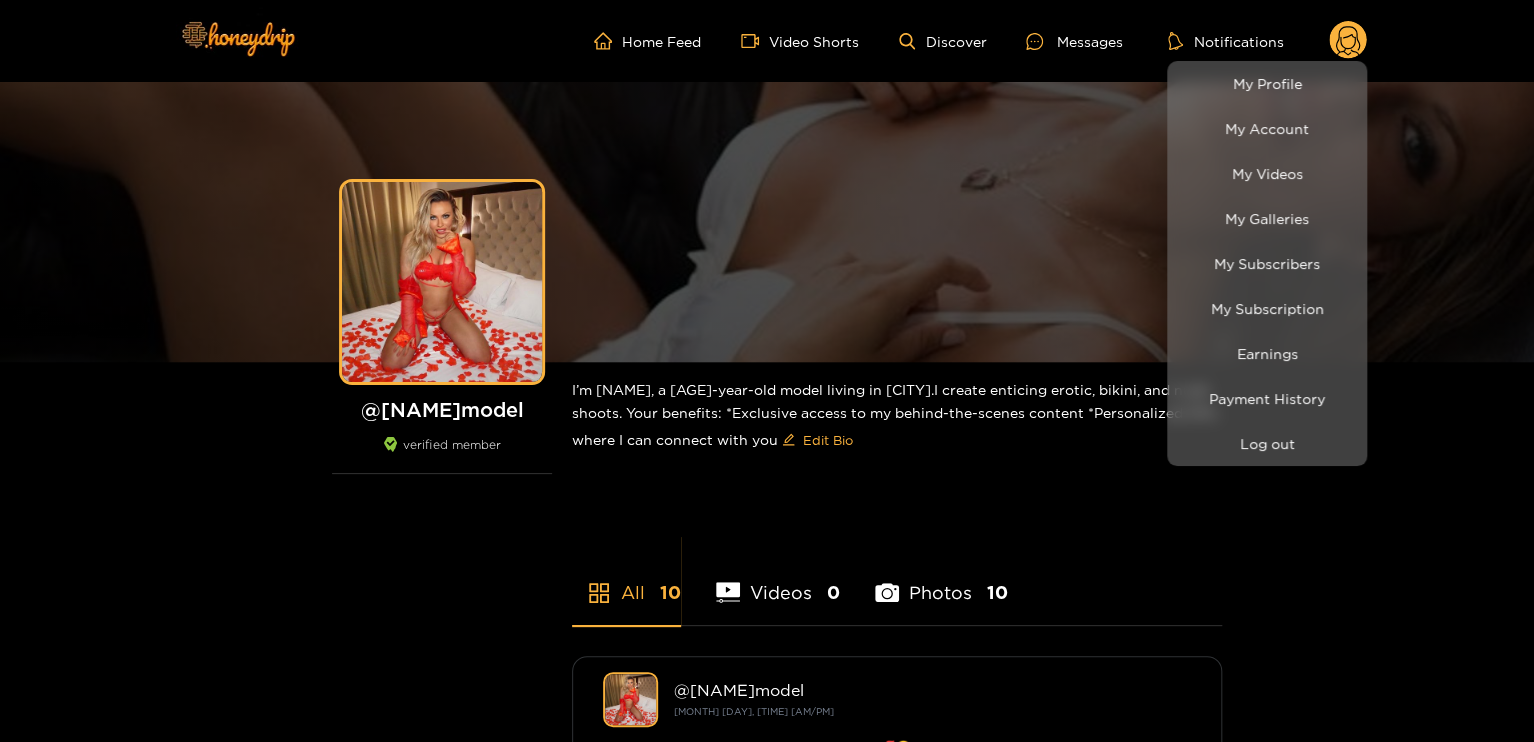 click at bounding box center (767, 371) 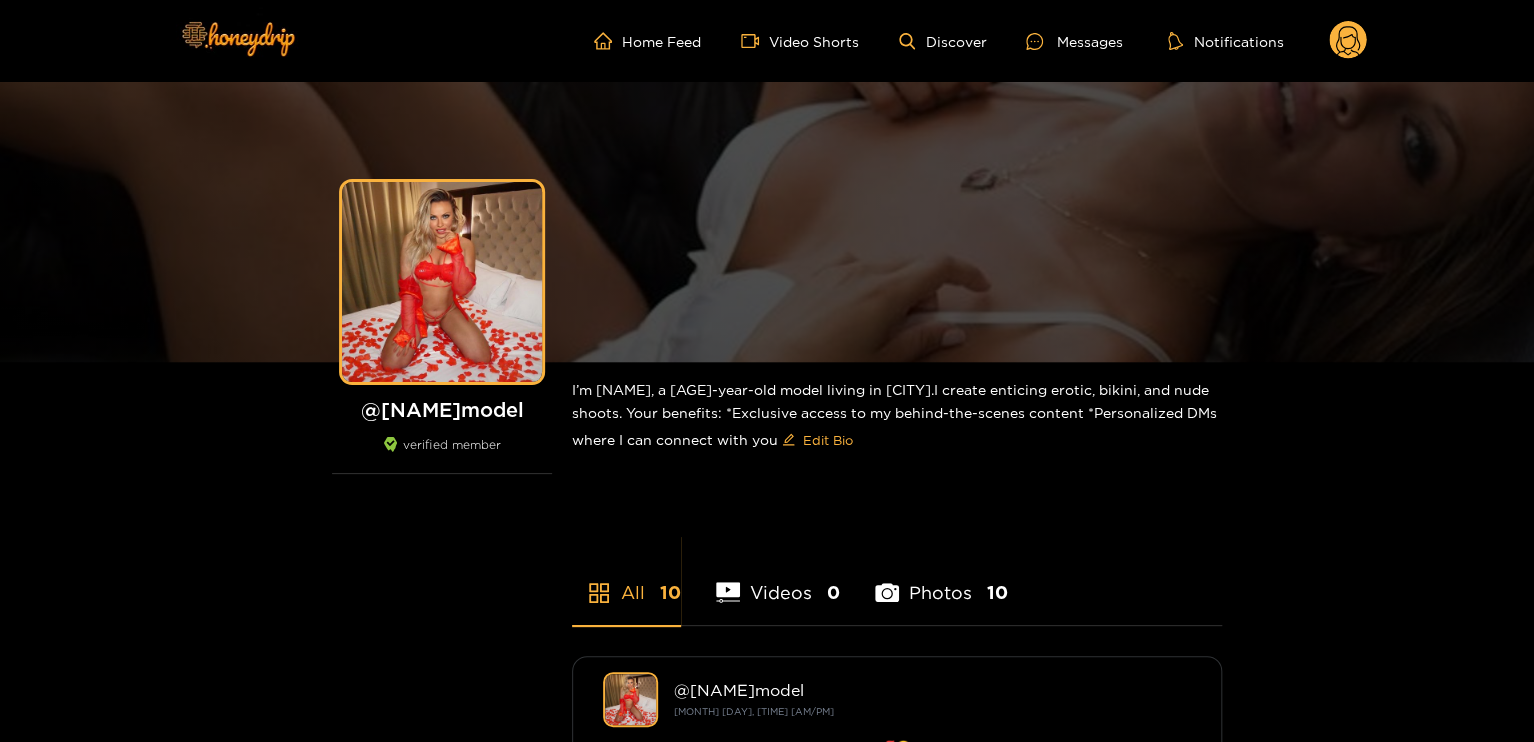 click on "Home Feed Video Shorts Discover Messages  Notifications" at bounding box center [980, 41] 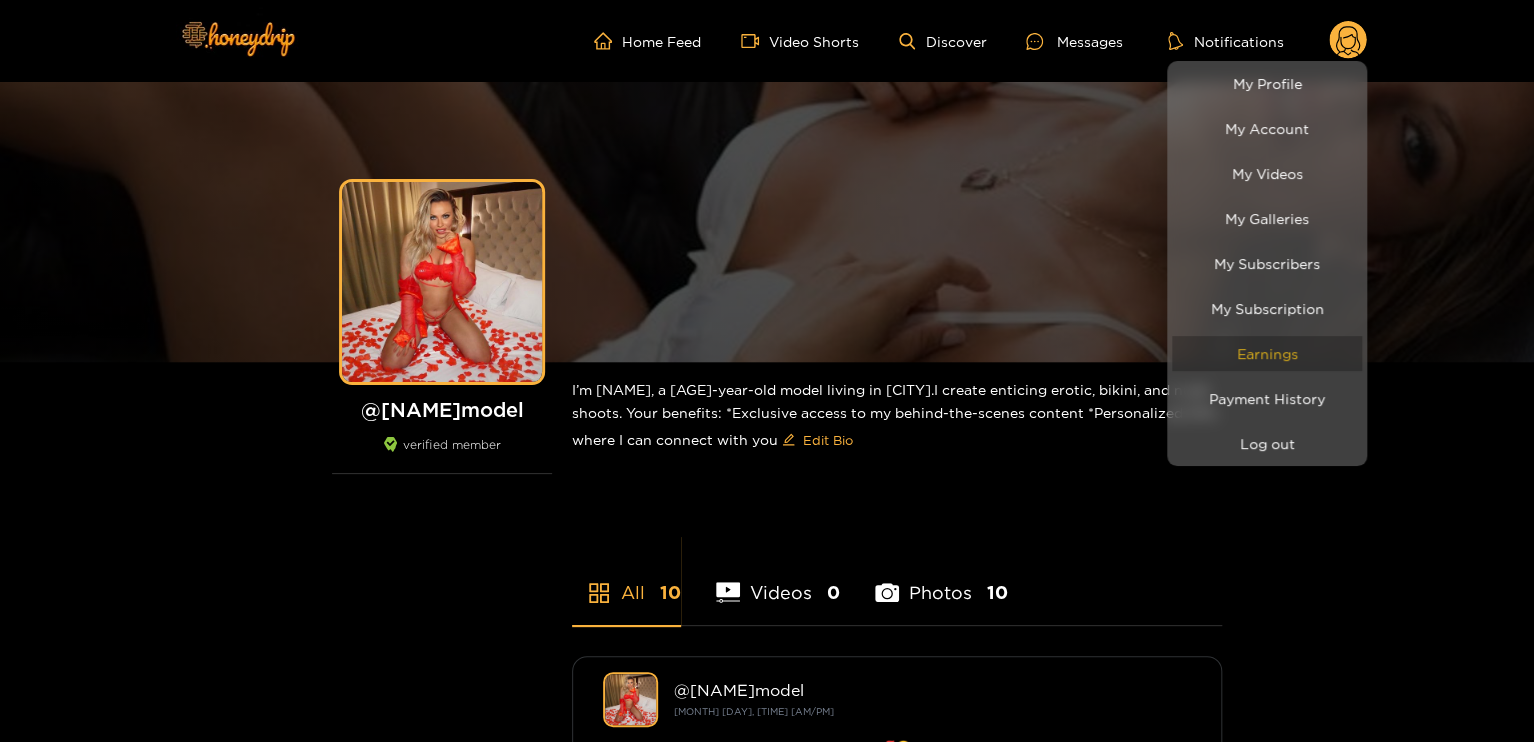 click on "Earnings" at bounding box center [1267, 353] 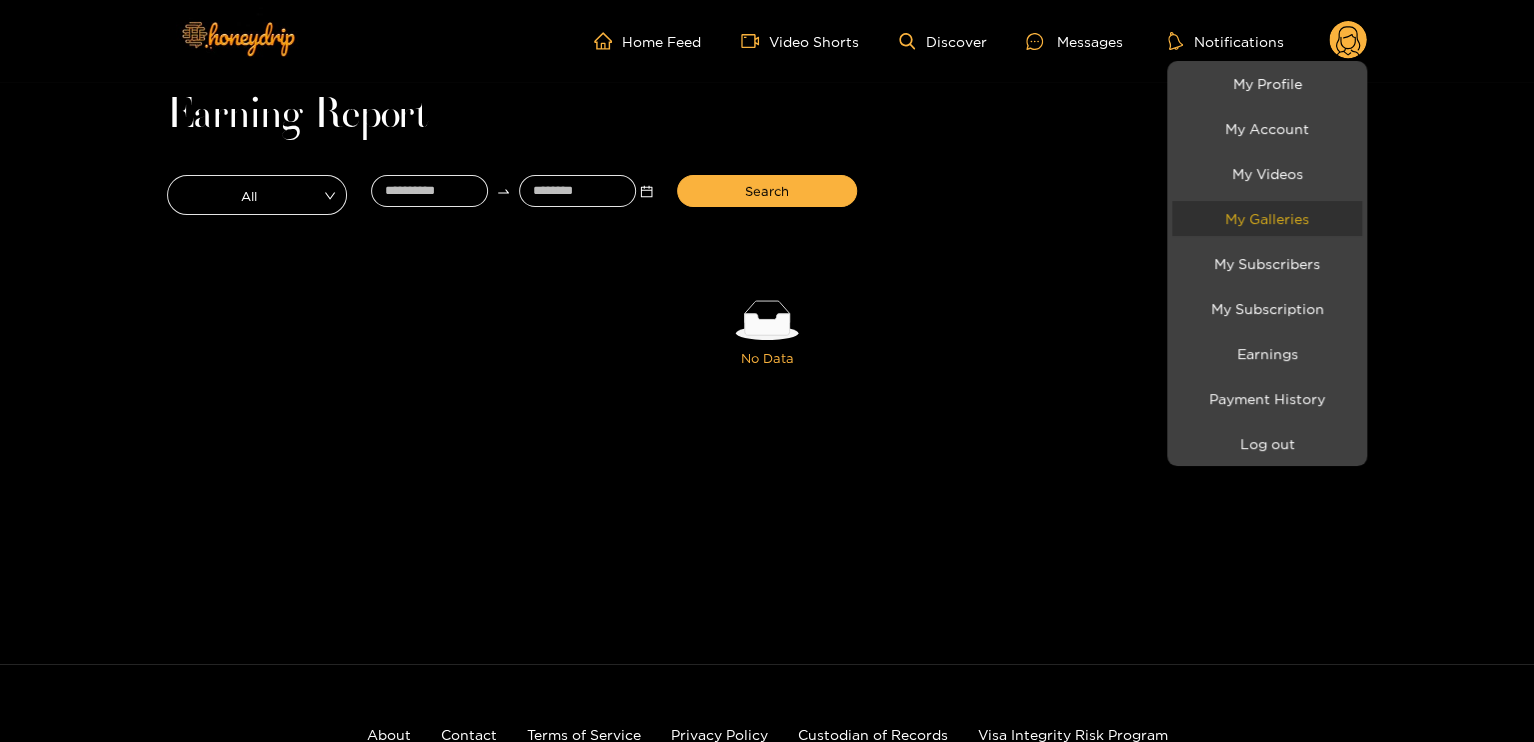 click on "My Galleries" at bounding box center (1267, 218) 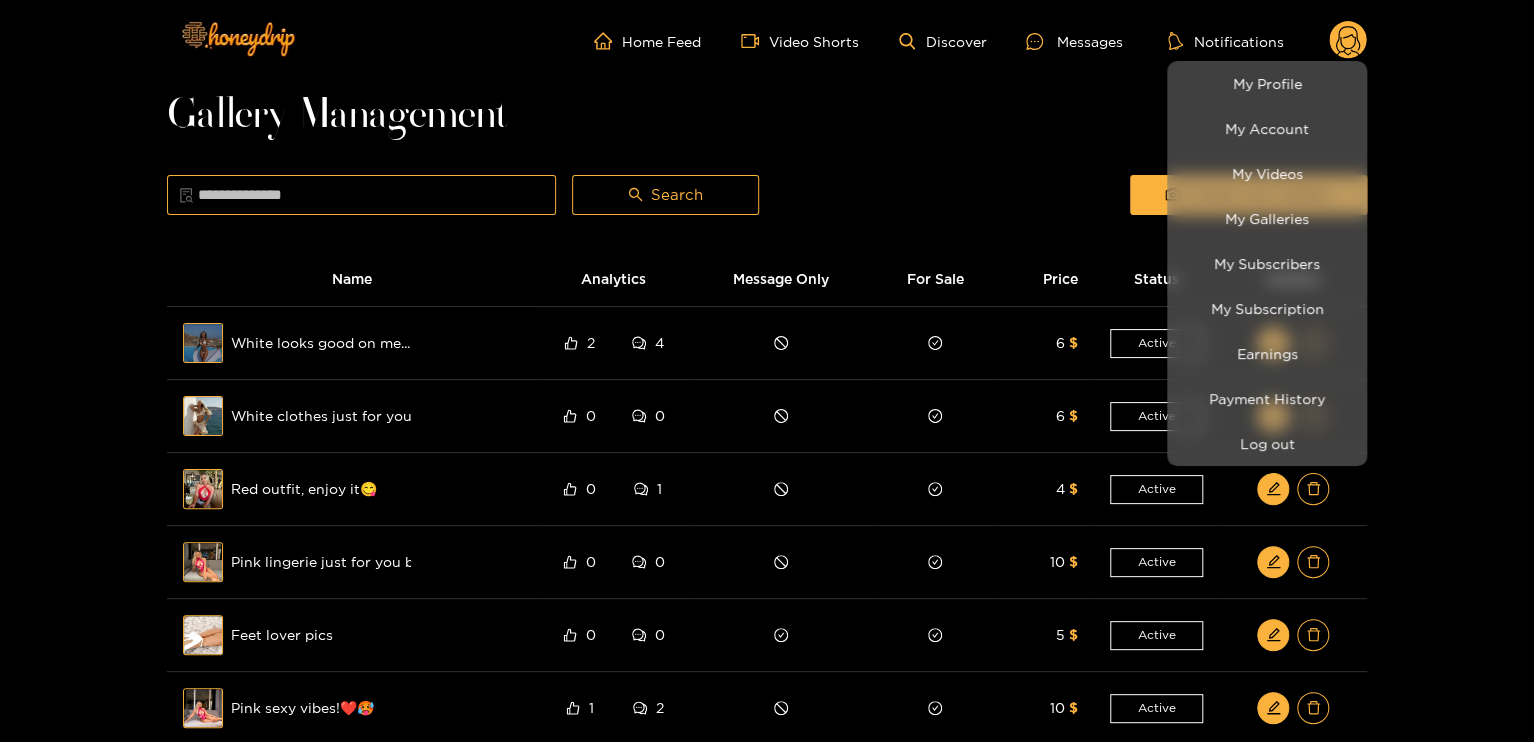 click at bounding box center (767, 371) 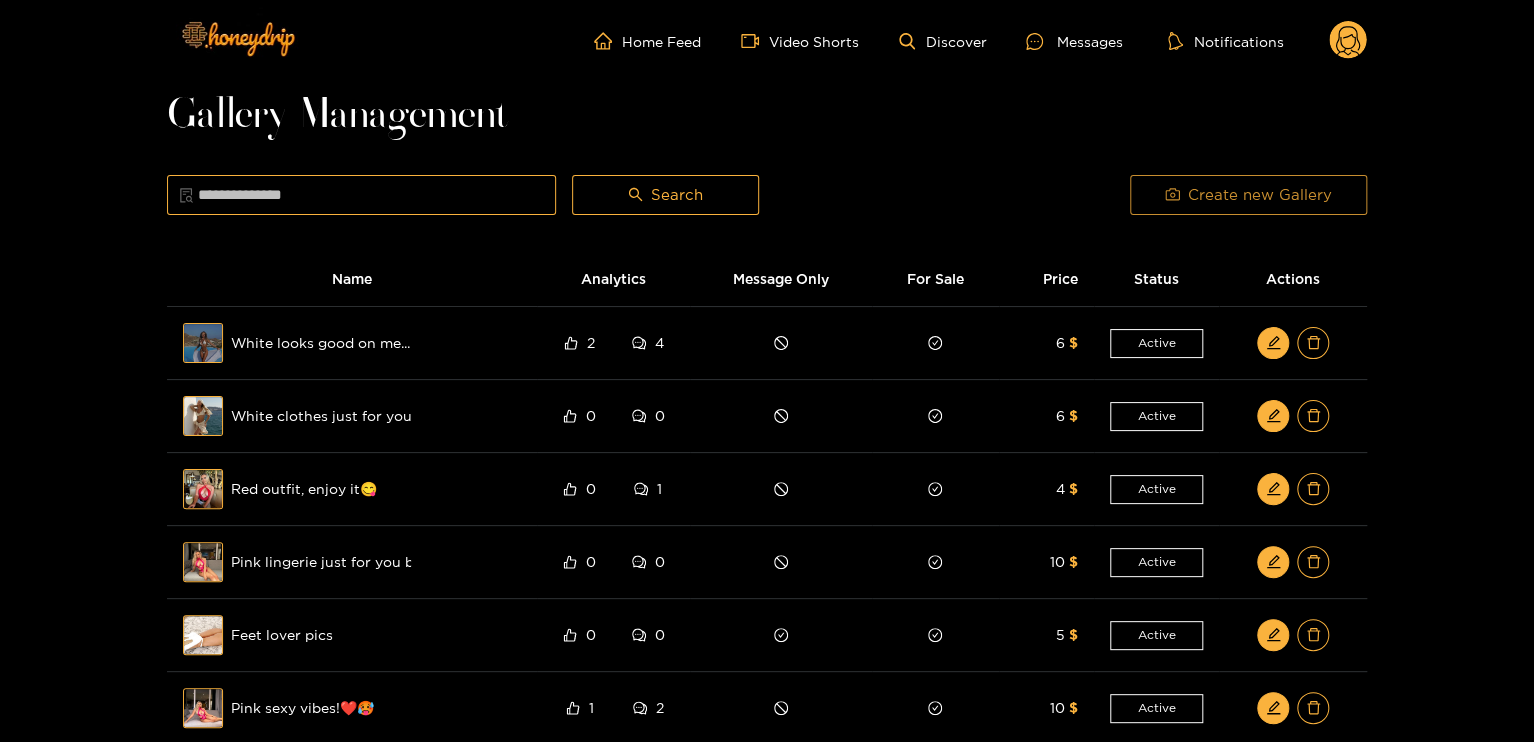 click on "Create new Gallery" at bounding box center (1260, 195) 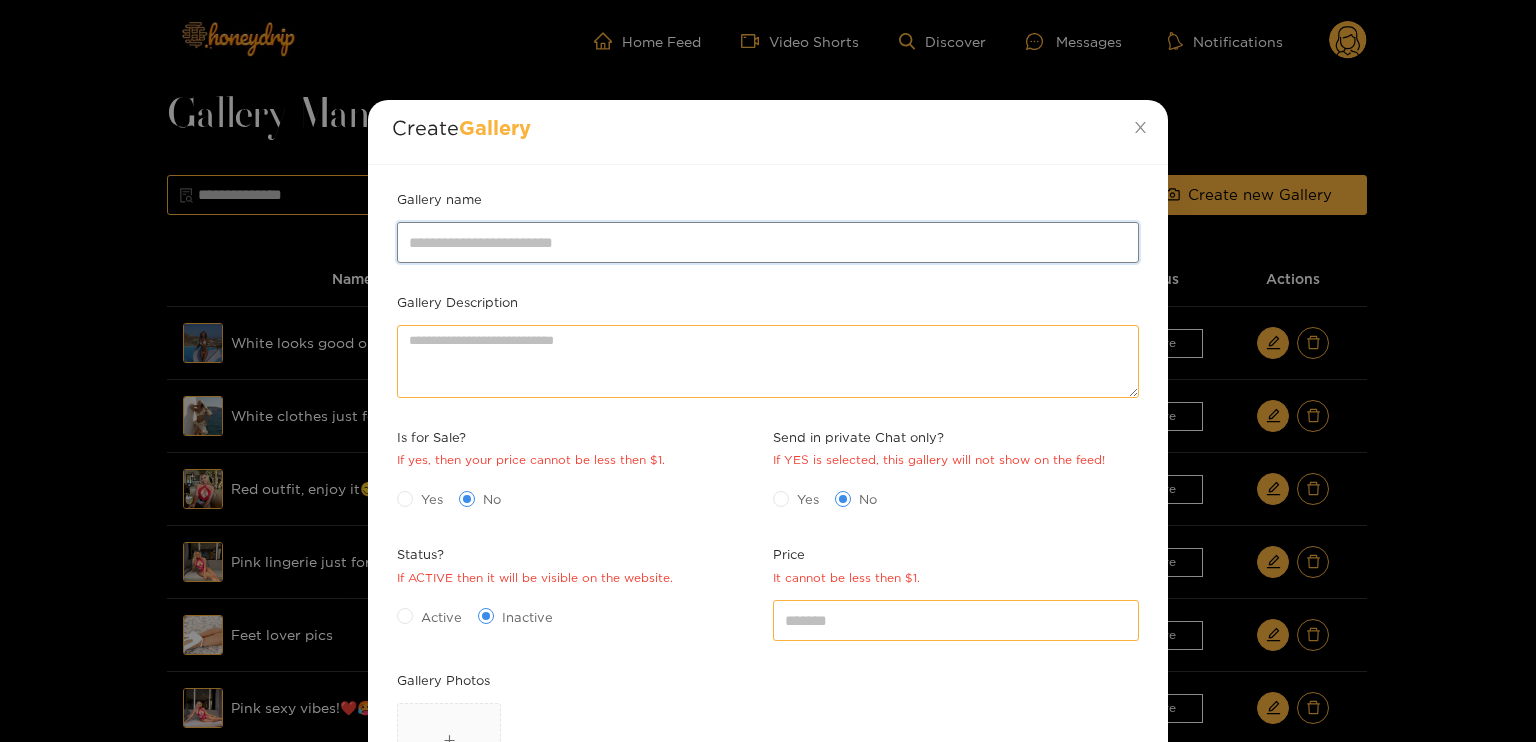 click on "Gallery name" at bounding box center [768, 242] 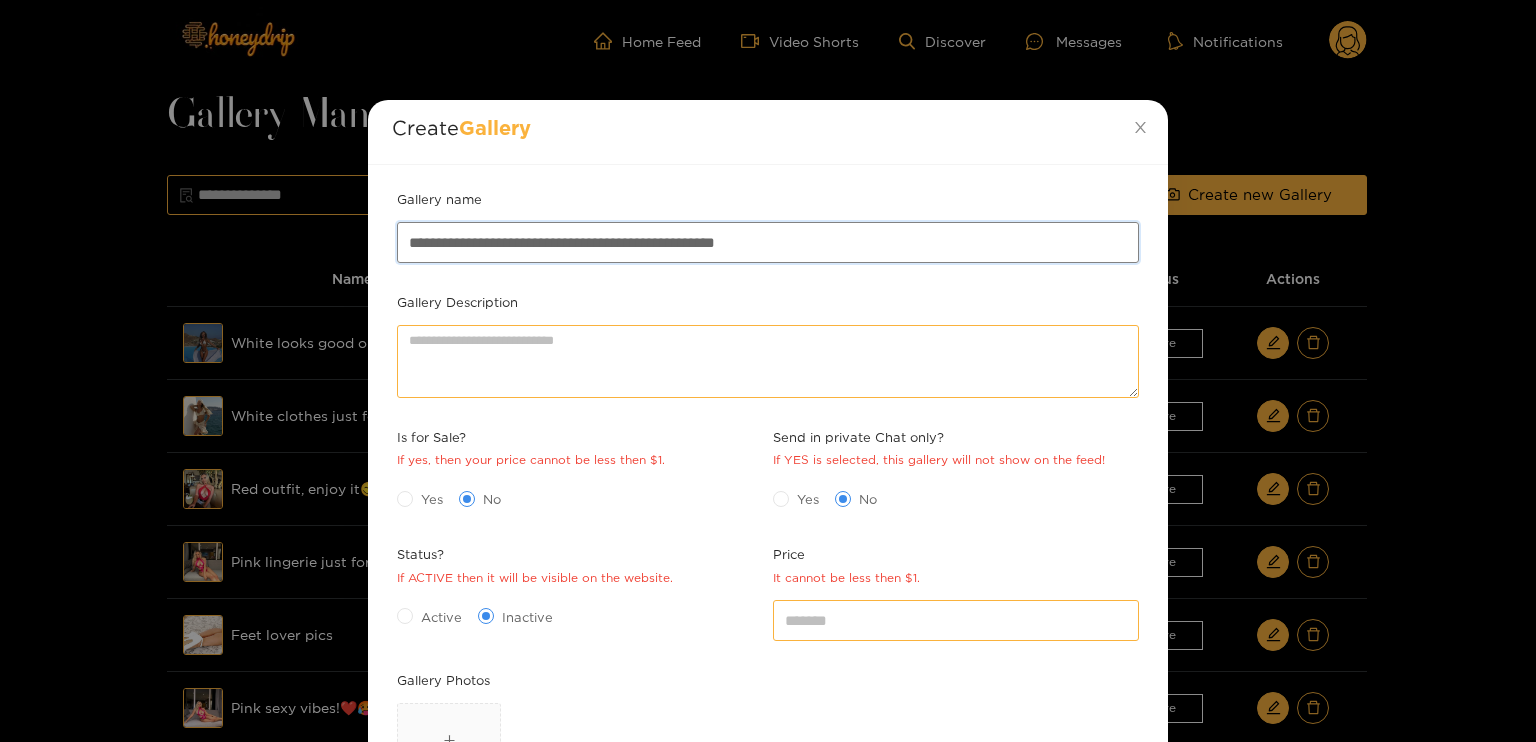click on "**********" at bounding box center (768, 242) 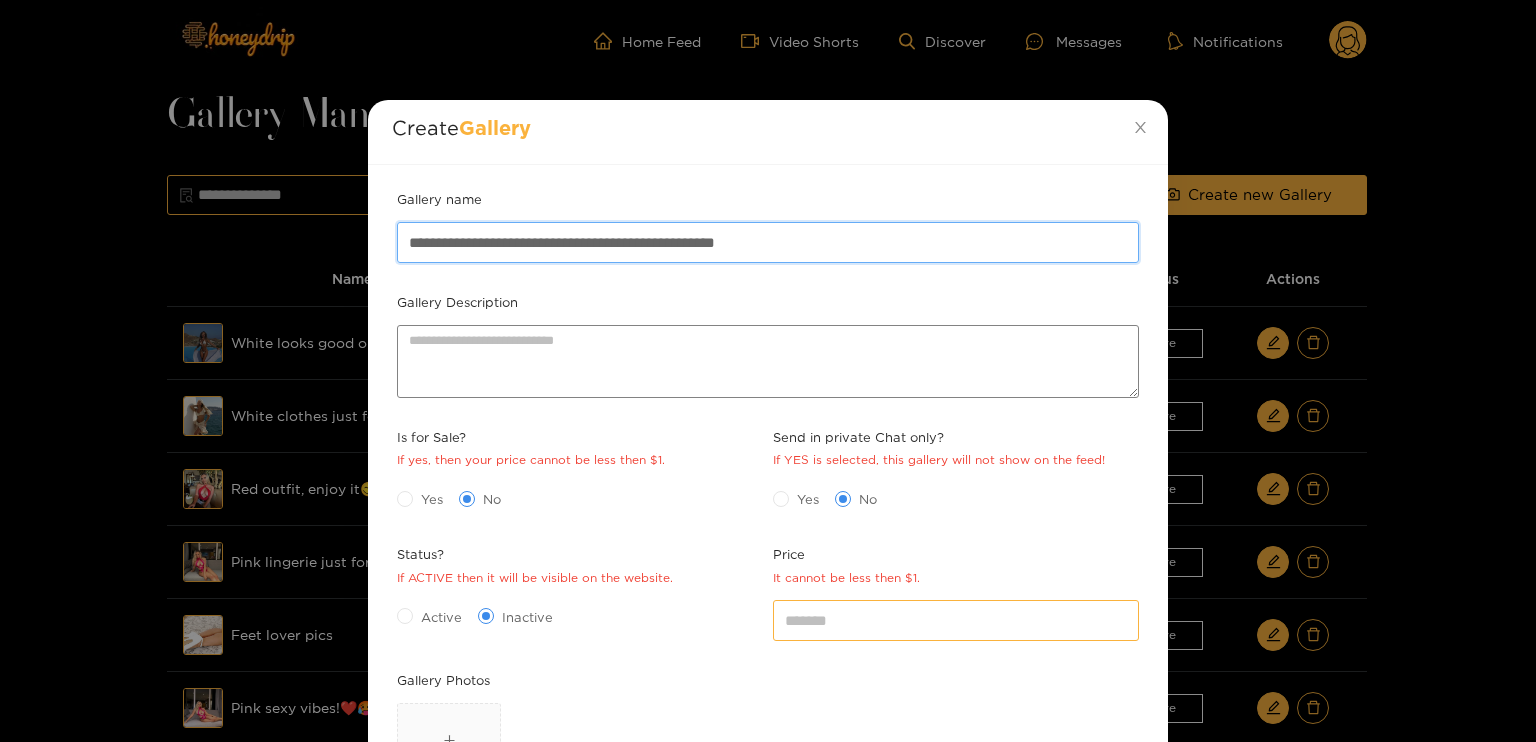 type on "**********" 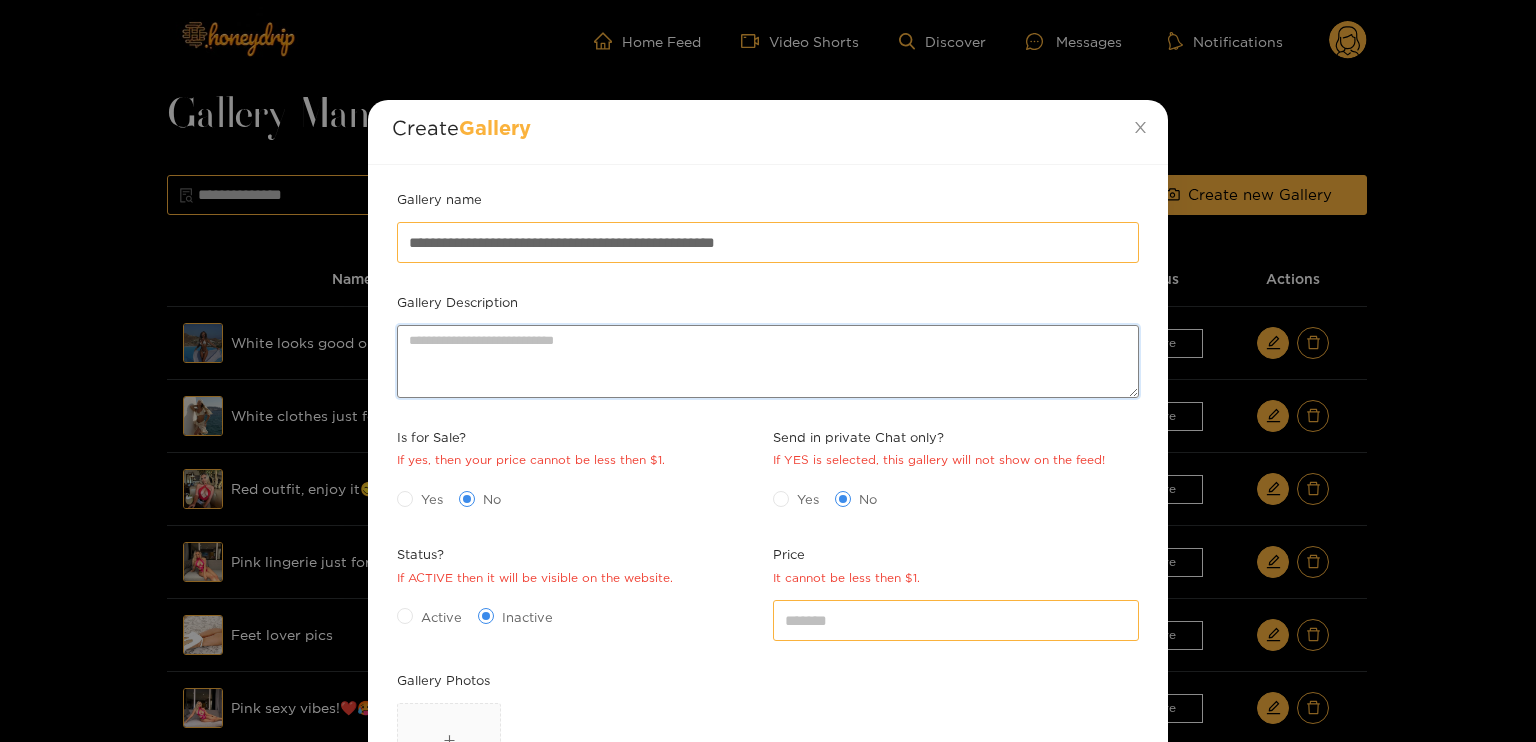 click on "Gallery Description" at bounding box center [768, 361] 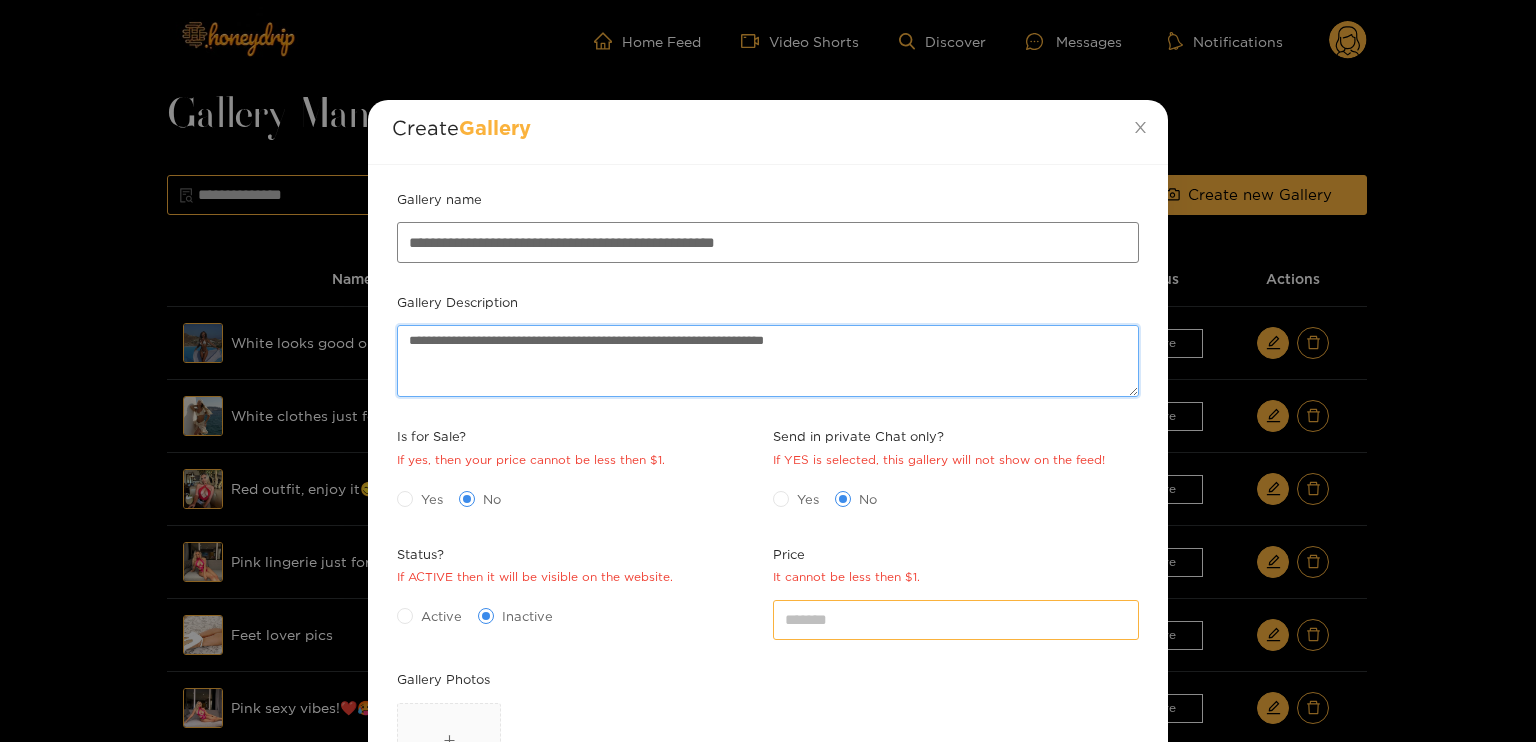type on "**********" 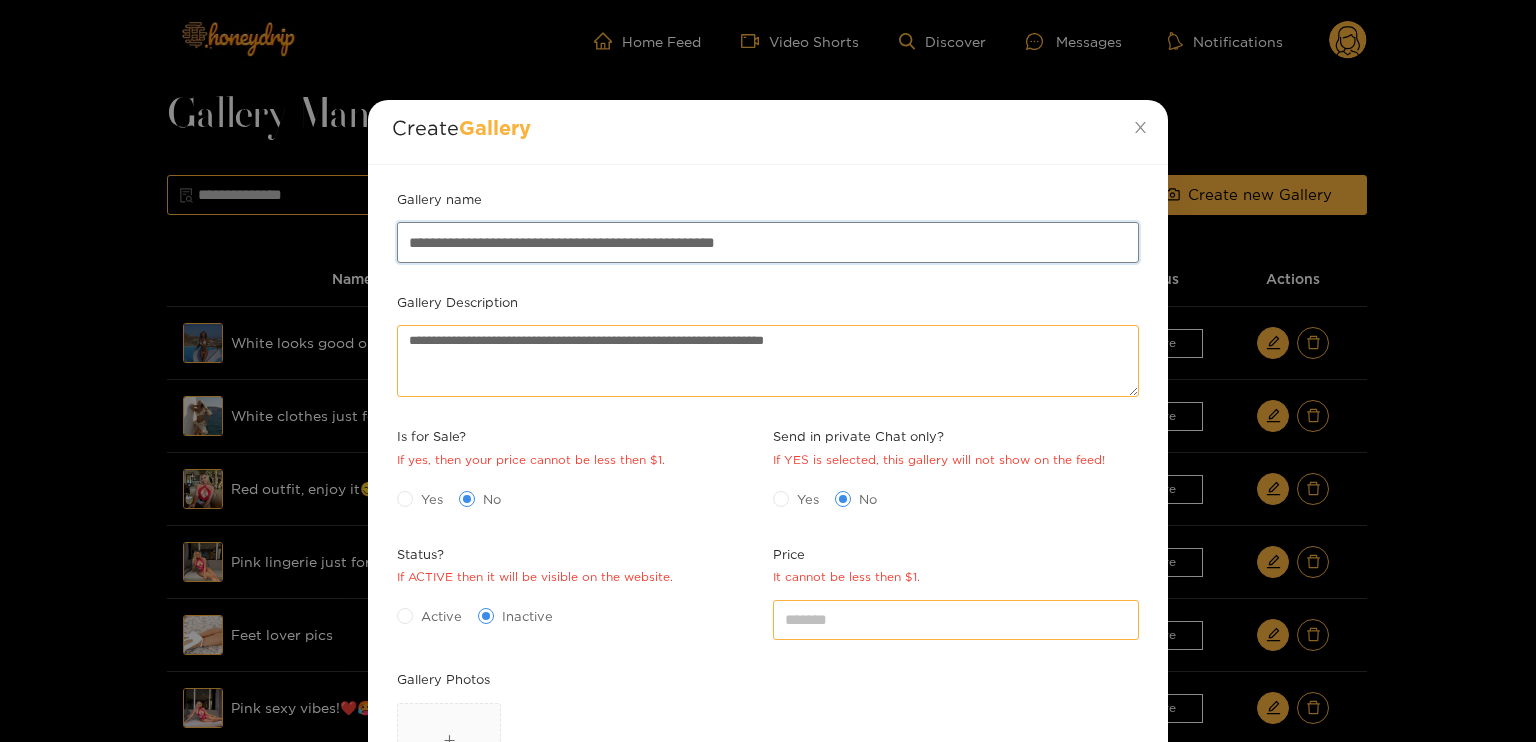 click on "**********" at bounding box center (768, 242) 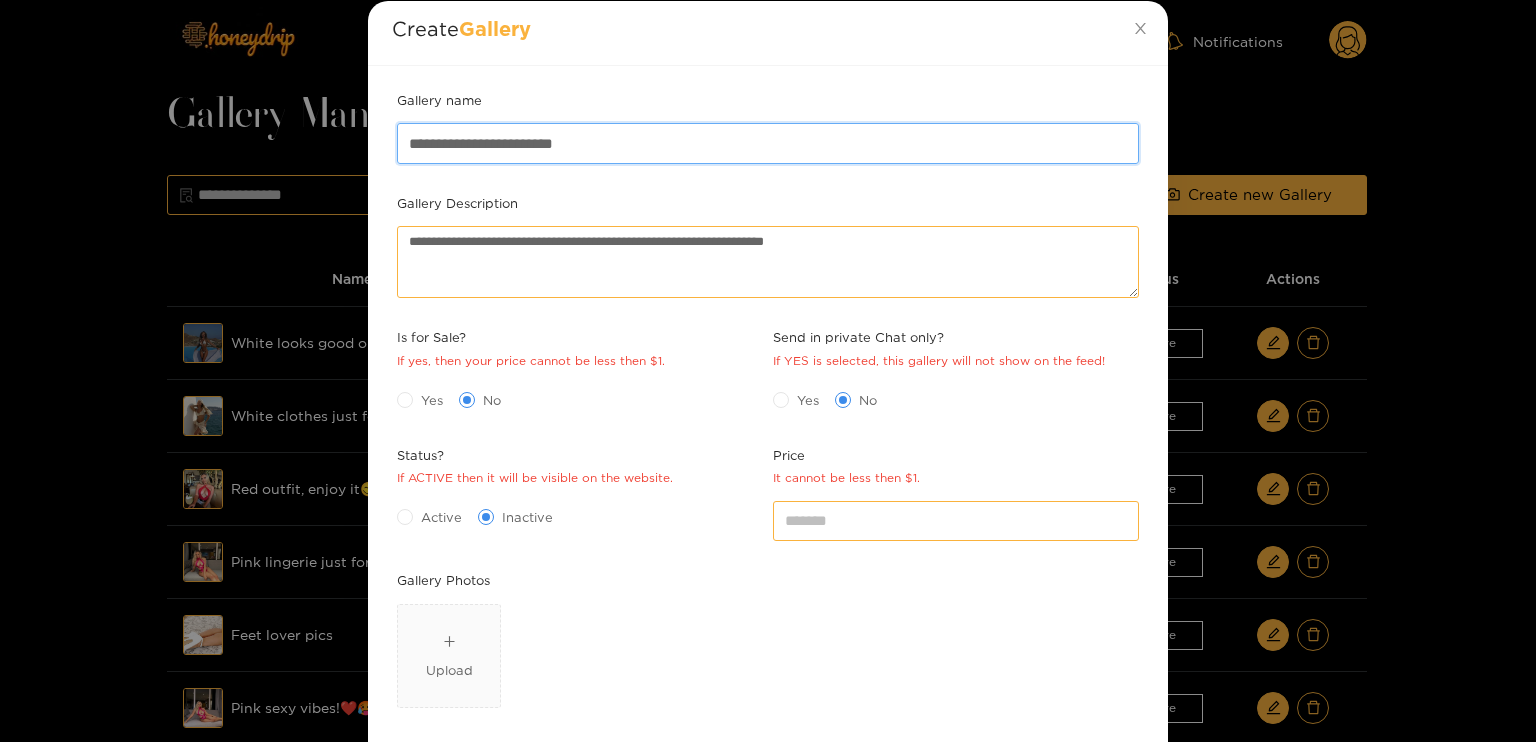 scroll, scrollTop: 100, scrollLeft: 0, axis: vertical 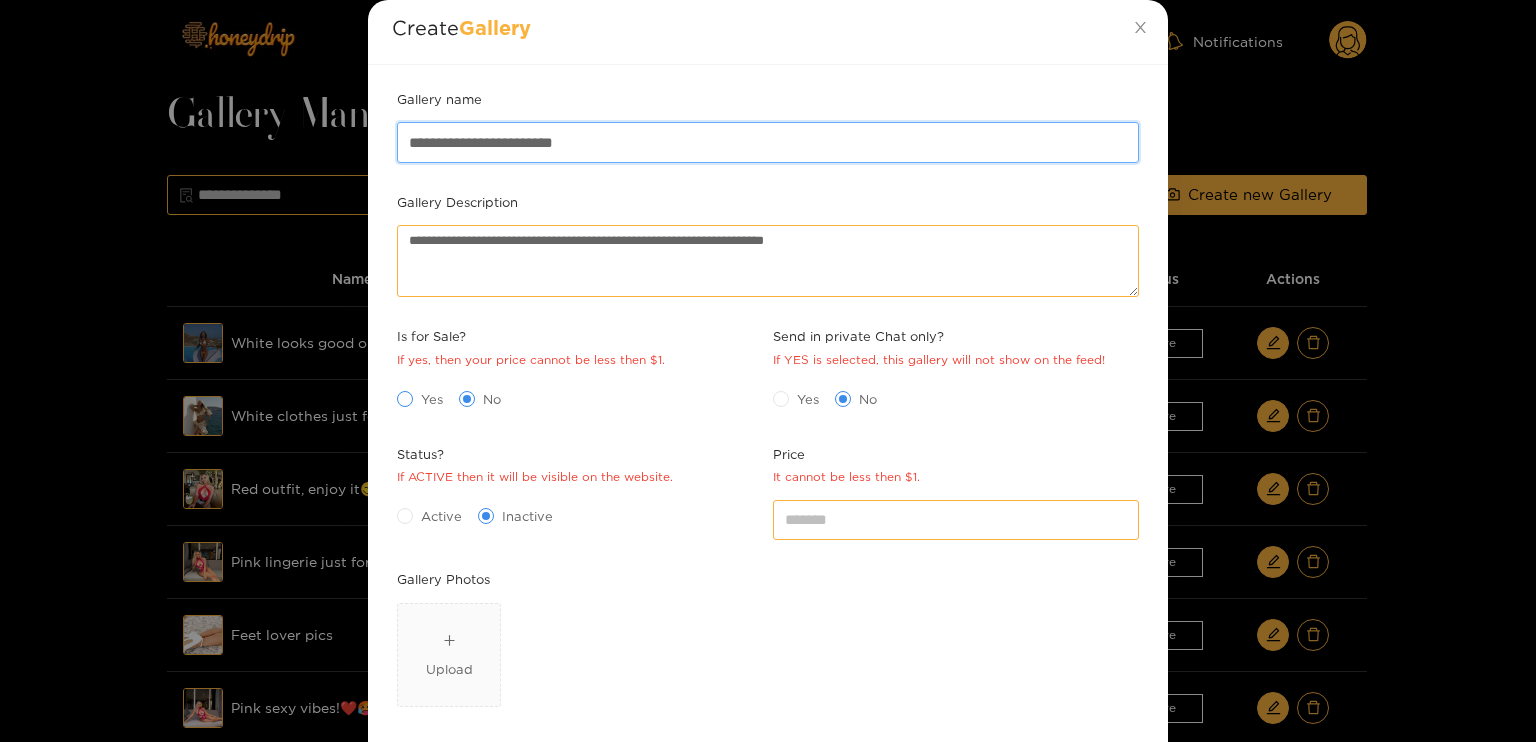 type on "**********" 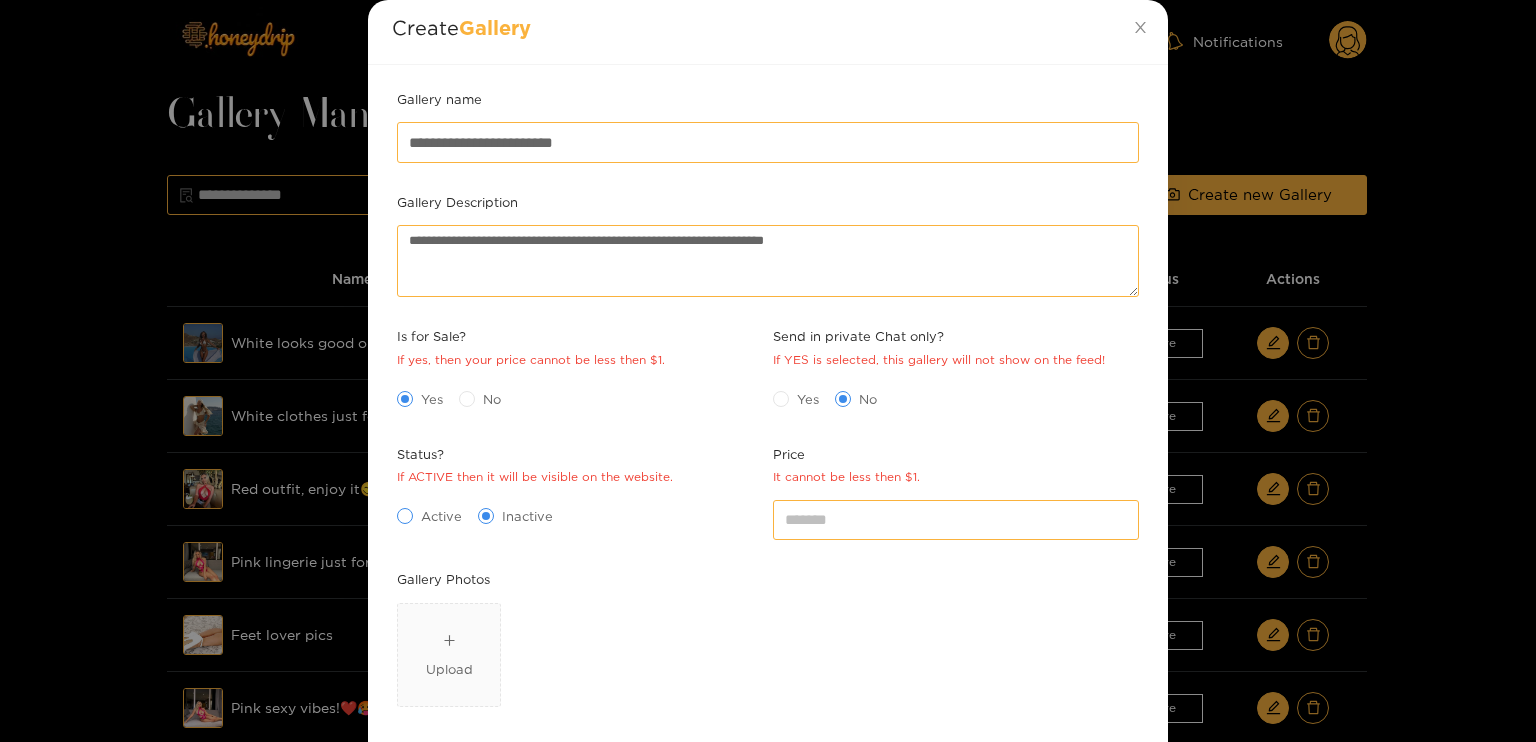 click at bounding box center (405, 516) 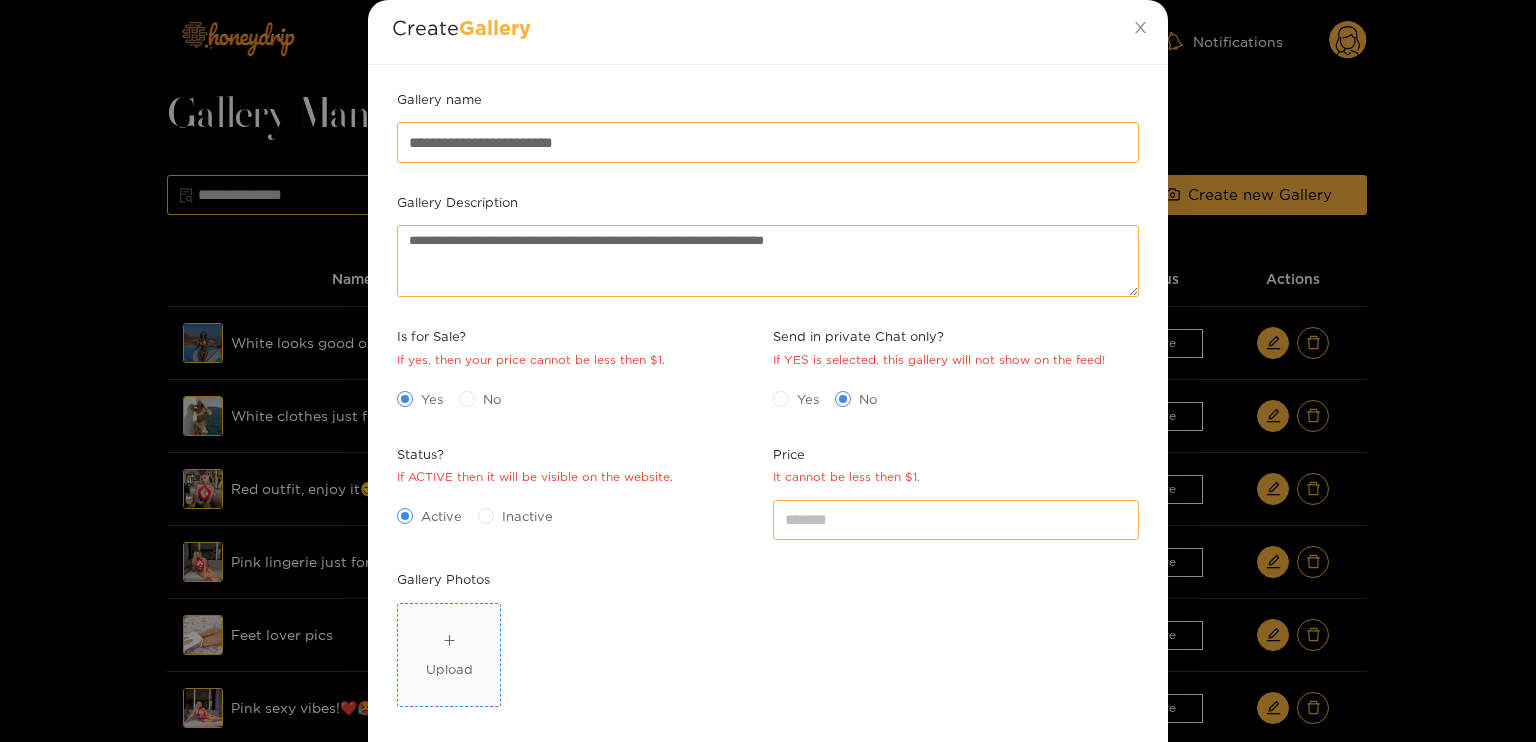 click 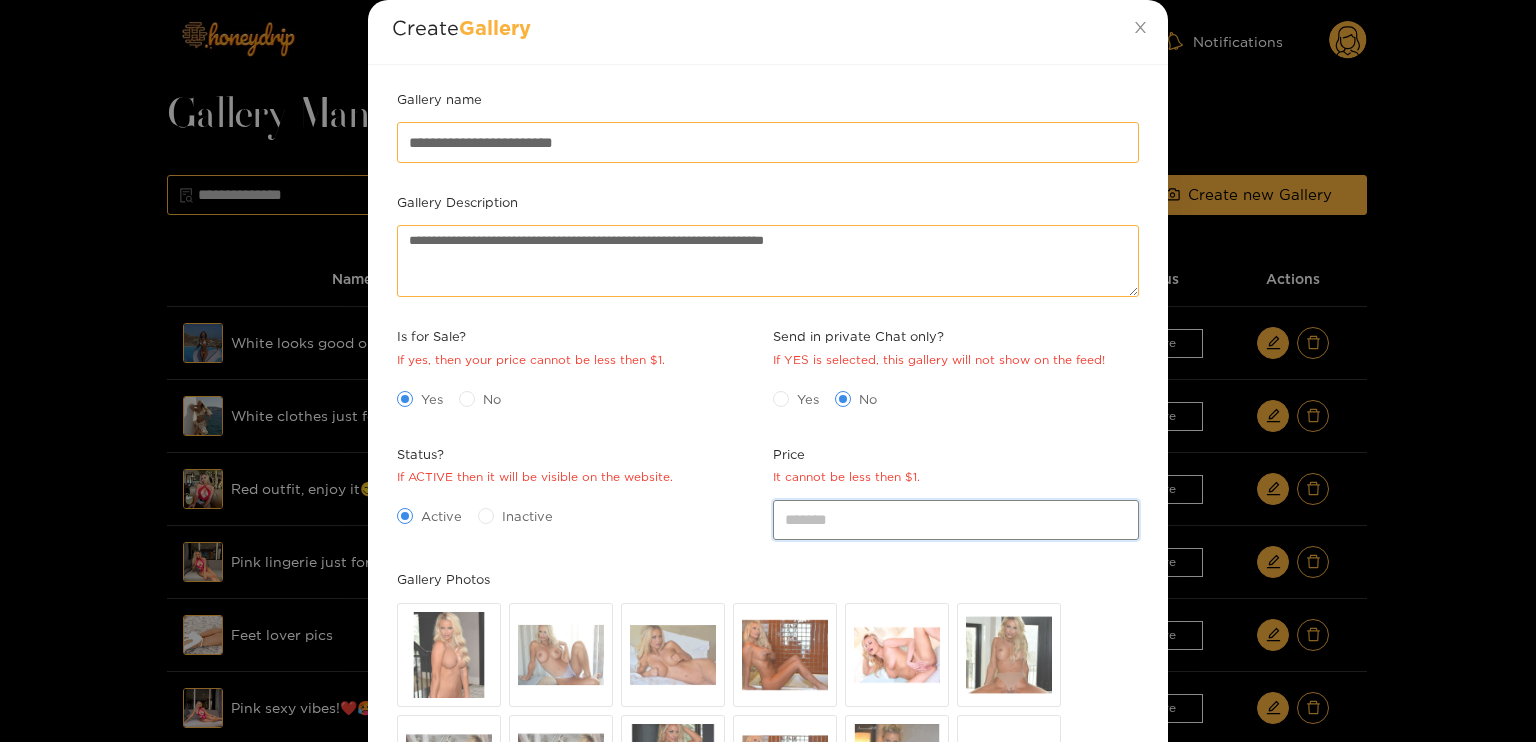 click on "*" at bounding box center [956, 520] 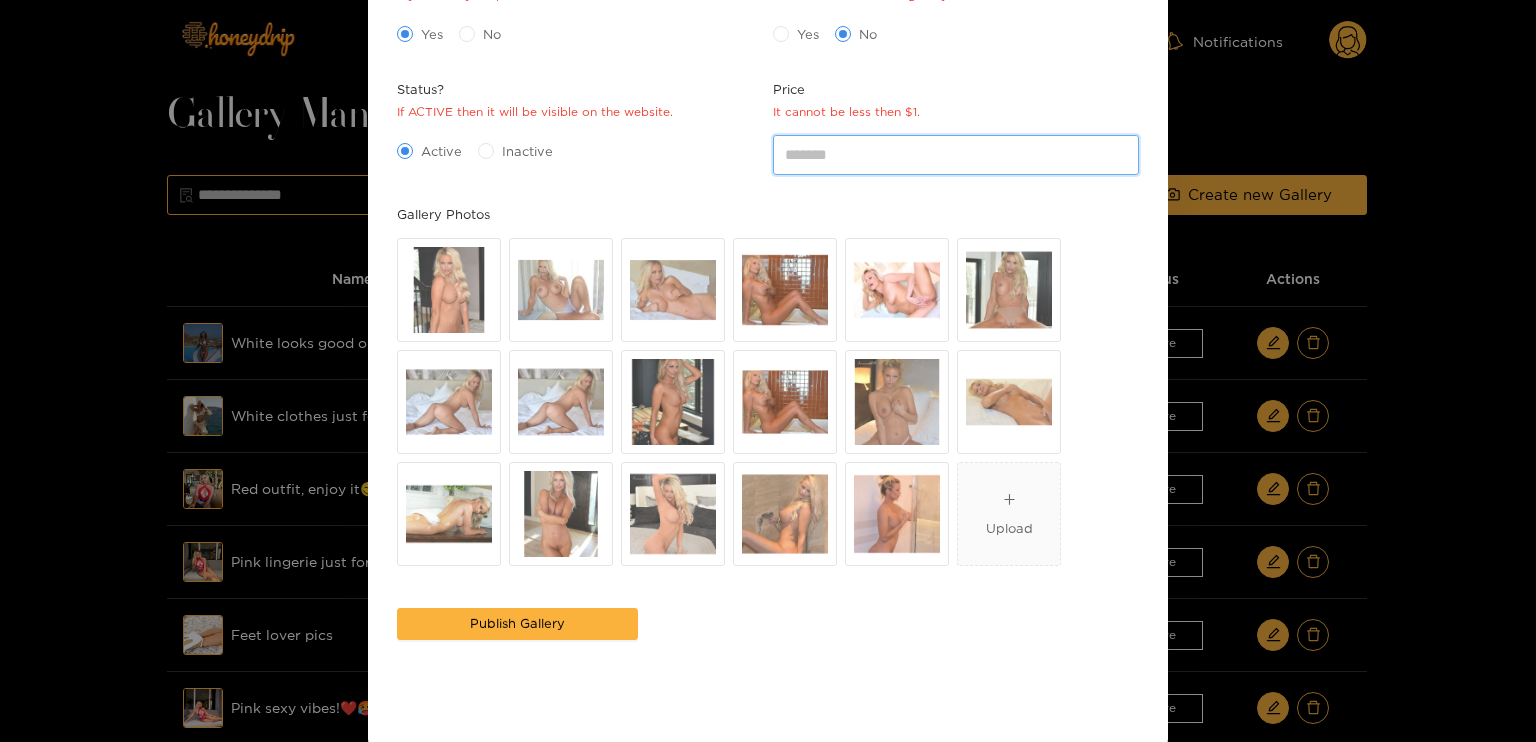 scroll, scrollTop: 500, scrollLeft: 0, axis: vertical 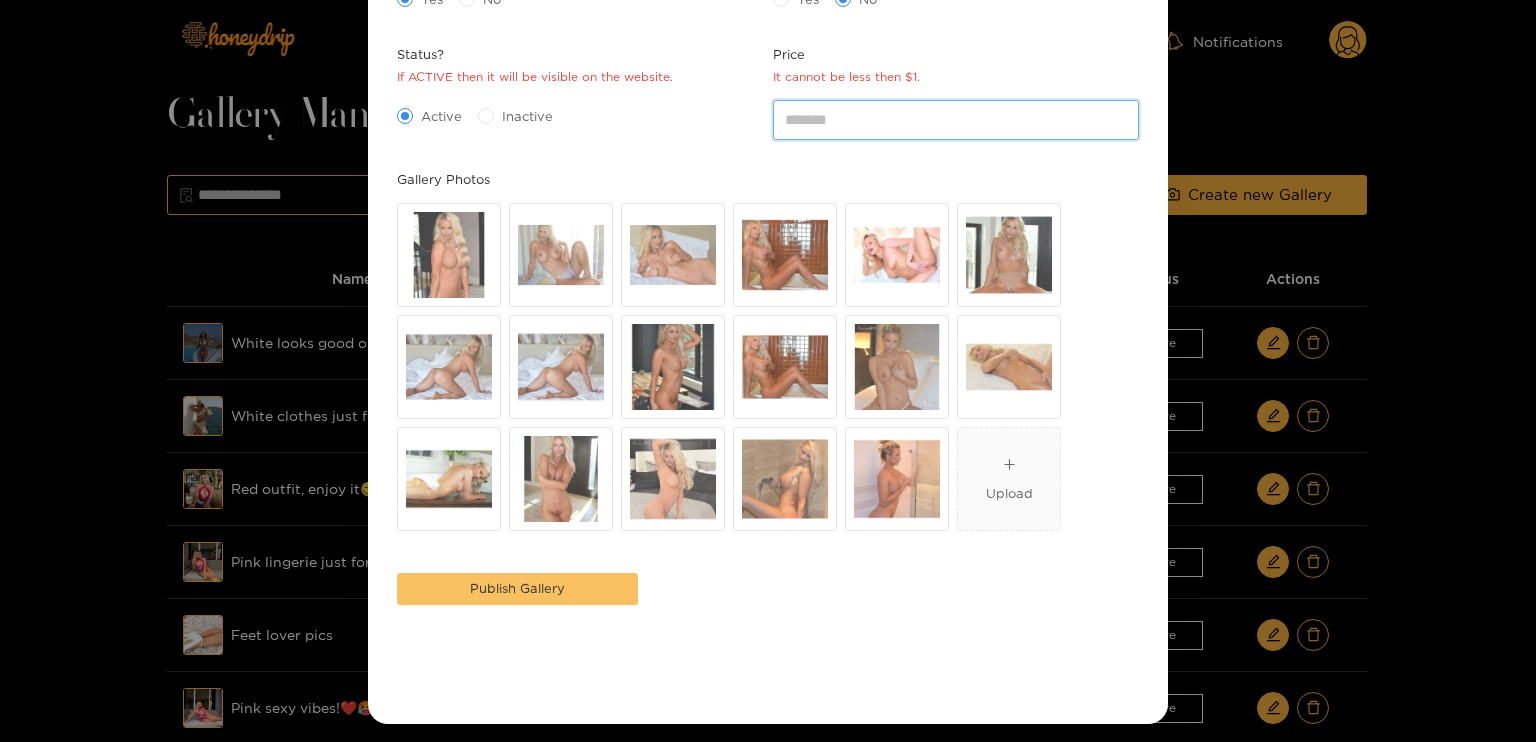 type on "*" 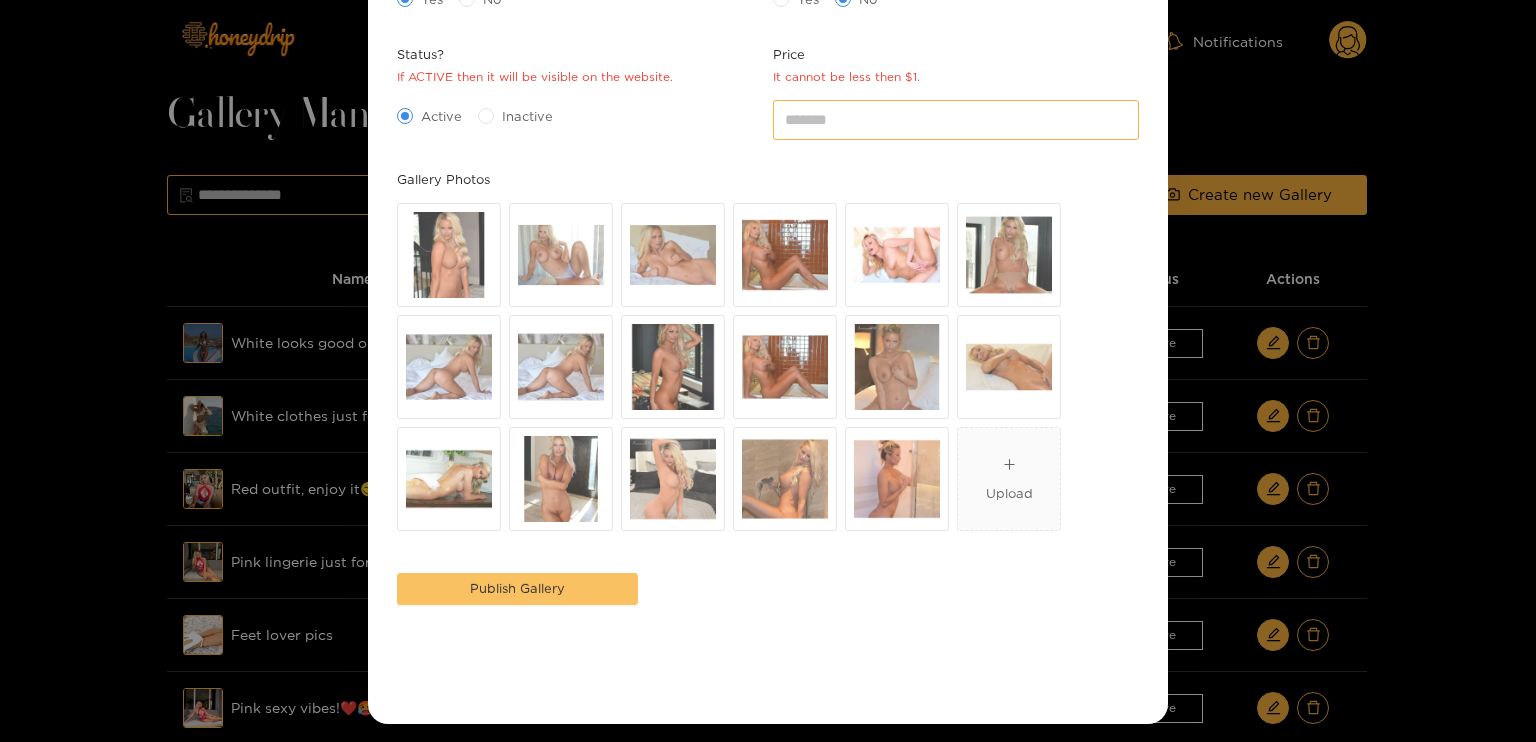 click on "Publish Gallery" at bounding box center [517, 589] 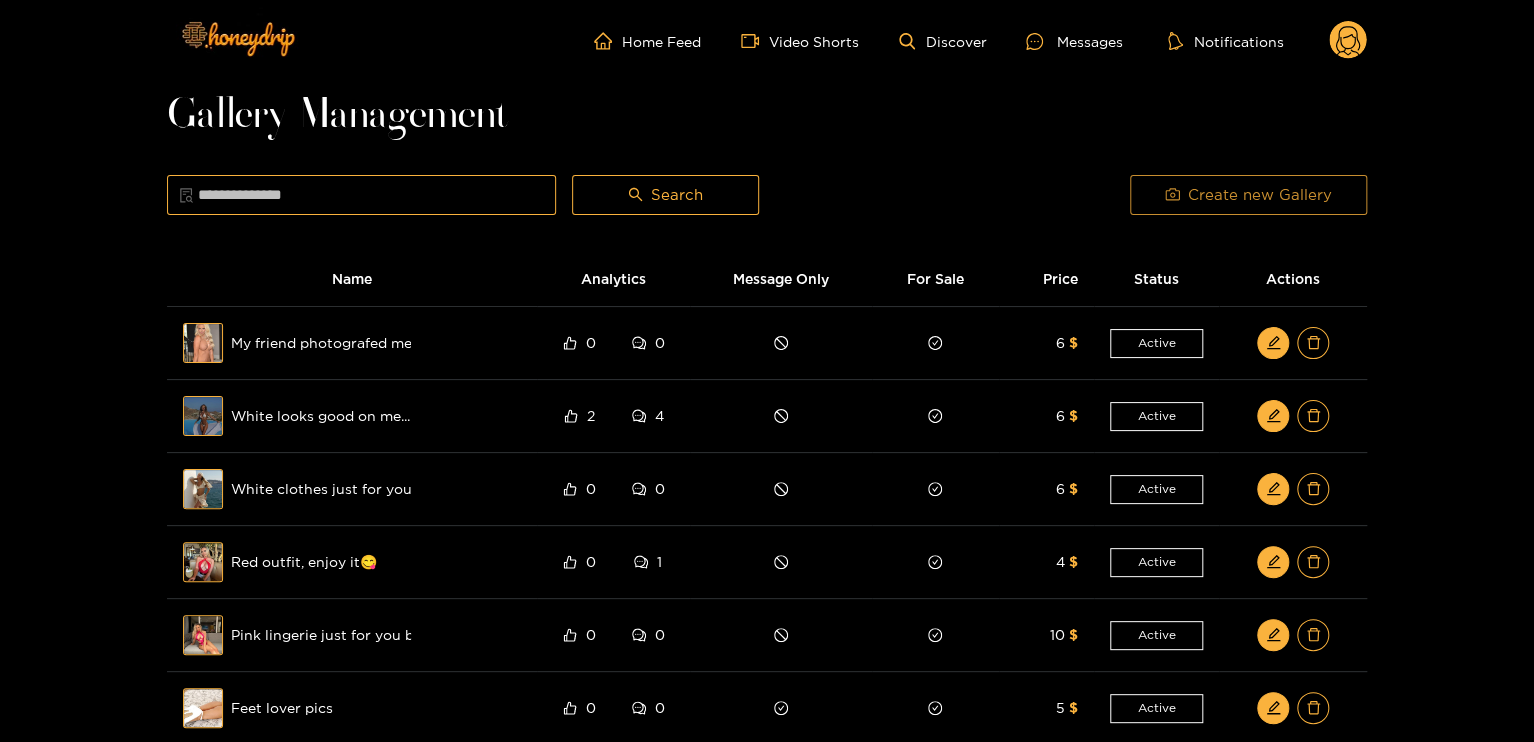 click on "Create new Gallery" at bounding box center [1260, 195] 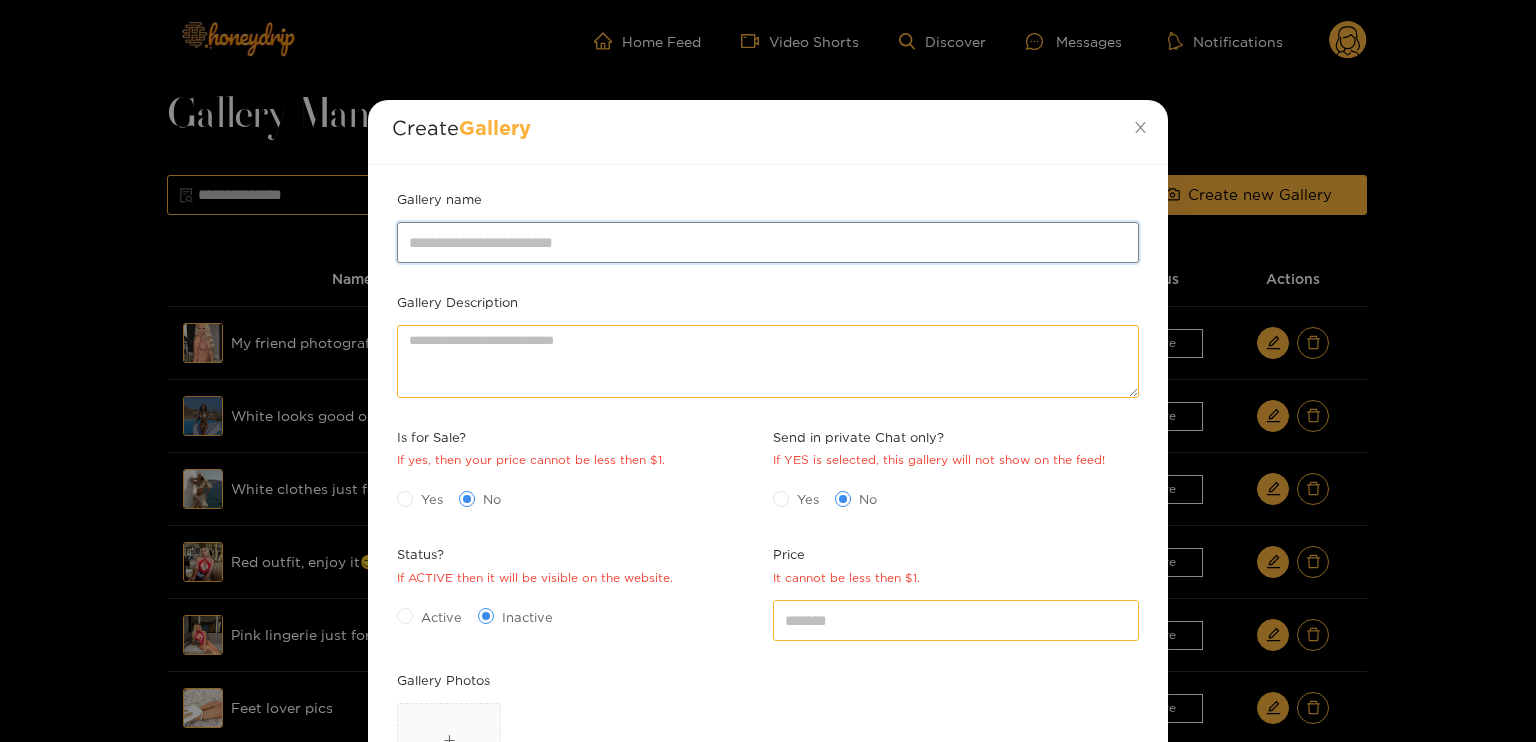 click on "Gallery name" at bounding box center [768, 242] 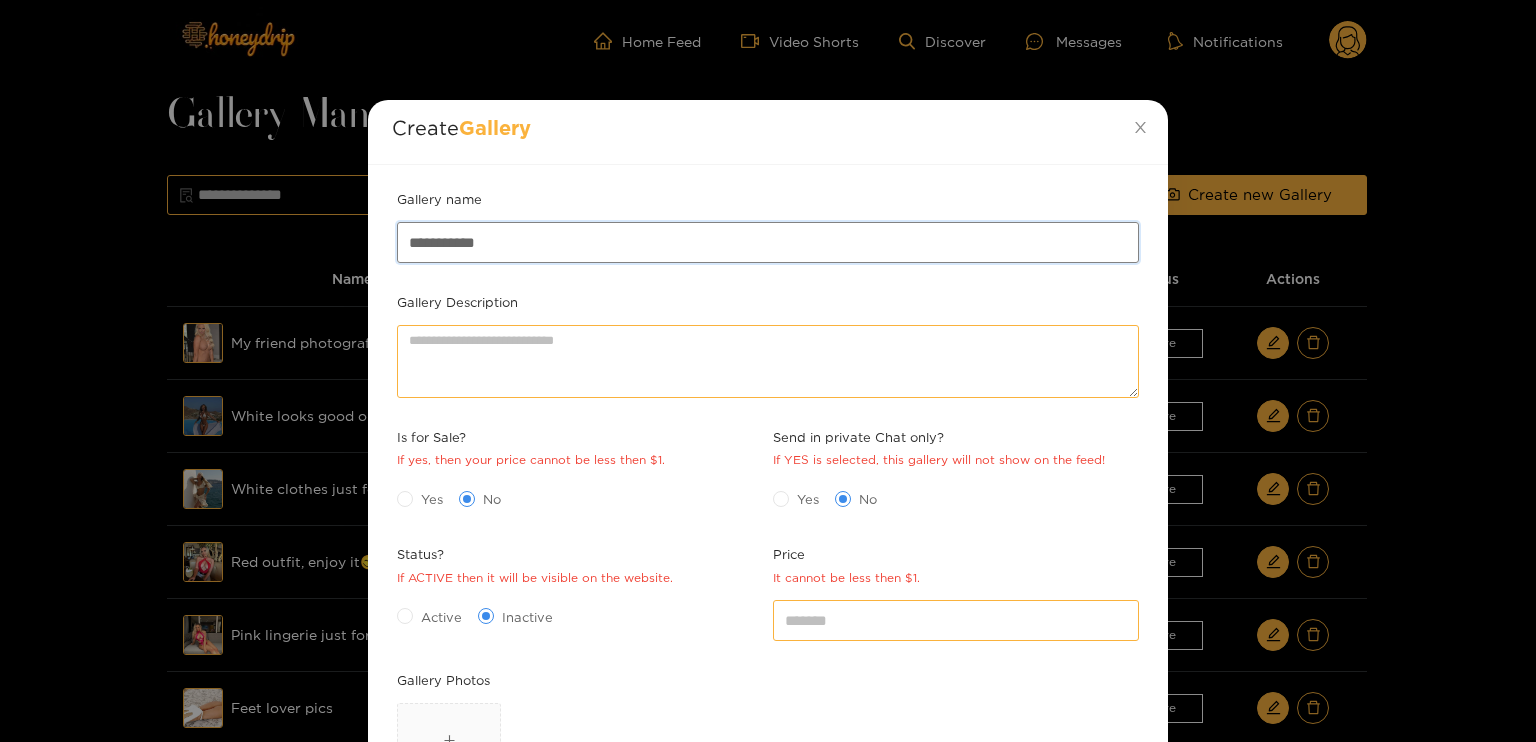 type on "**********" 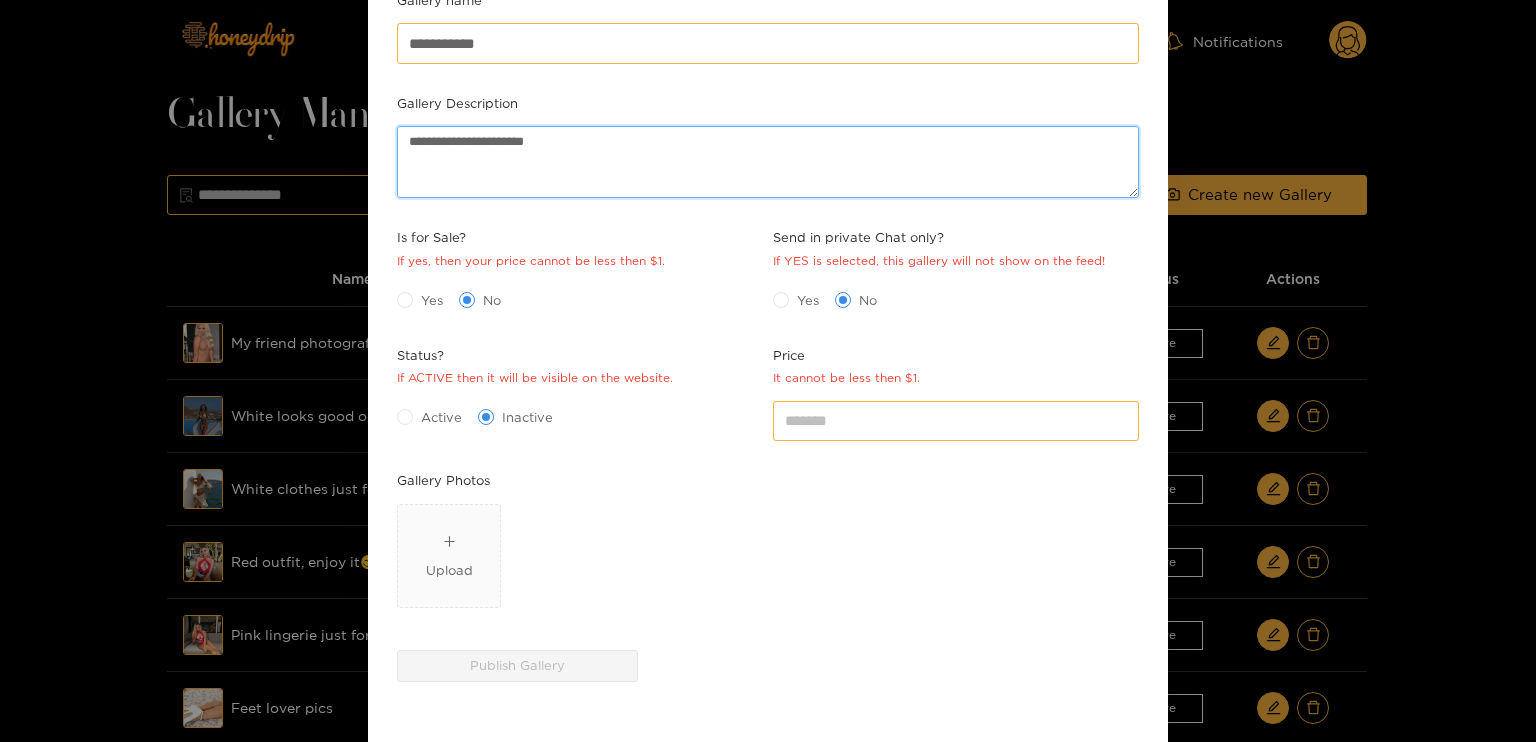 scroll, scrollTop: 200, scrollLeft: 0, axis: vertical 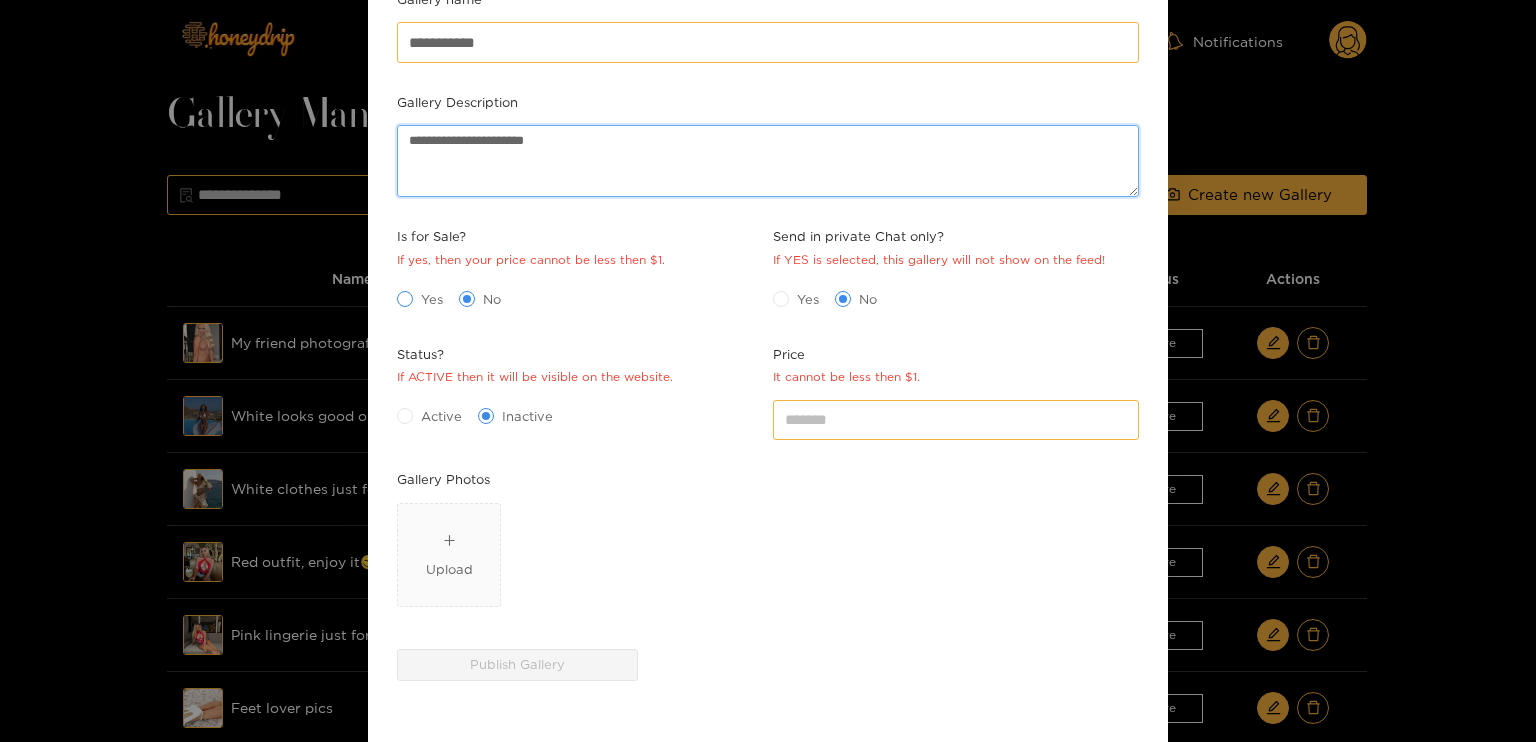 type on "**********" 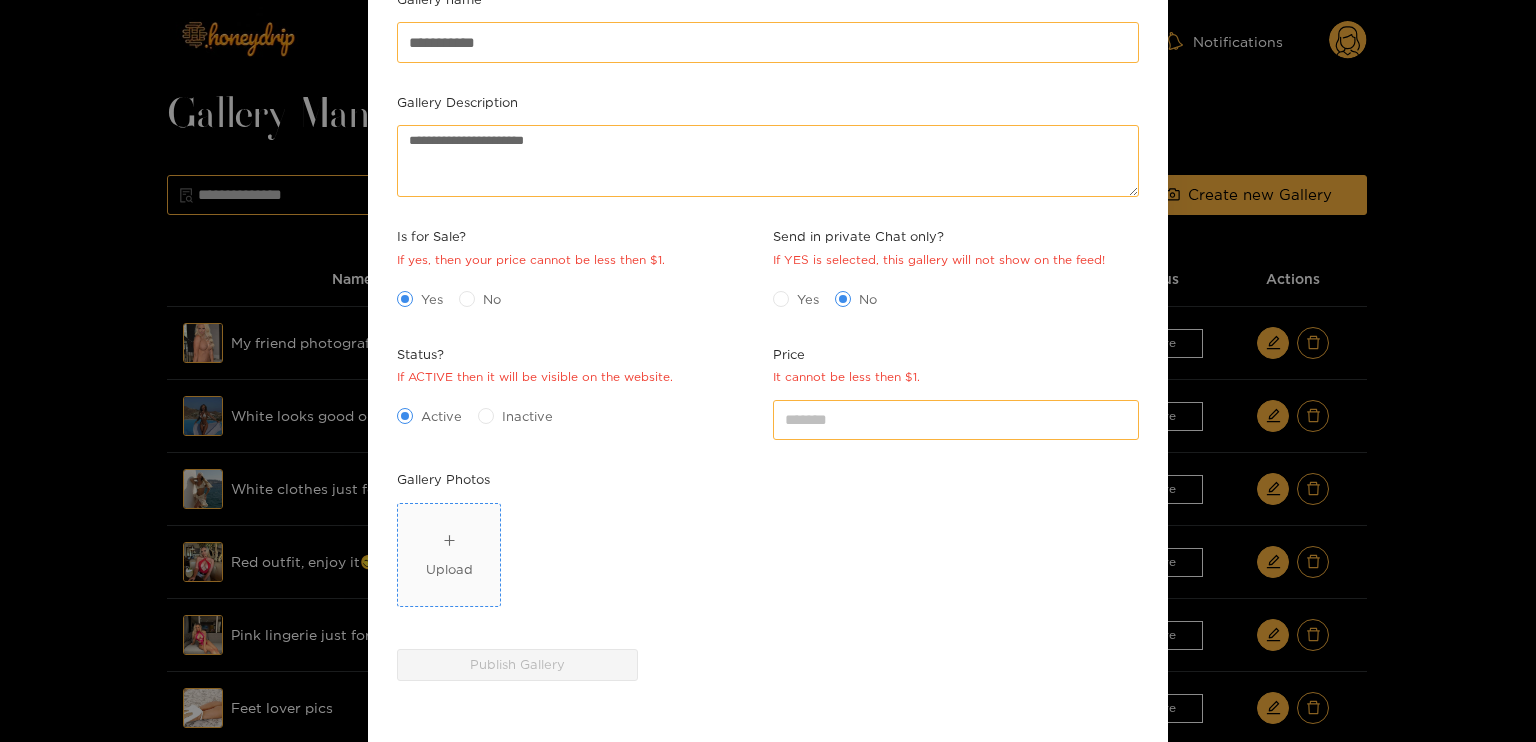 click on "Upload" at bounding box center (449, 555) 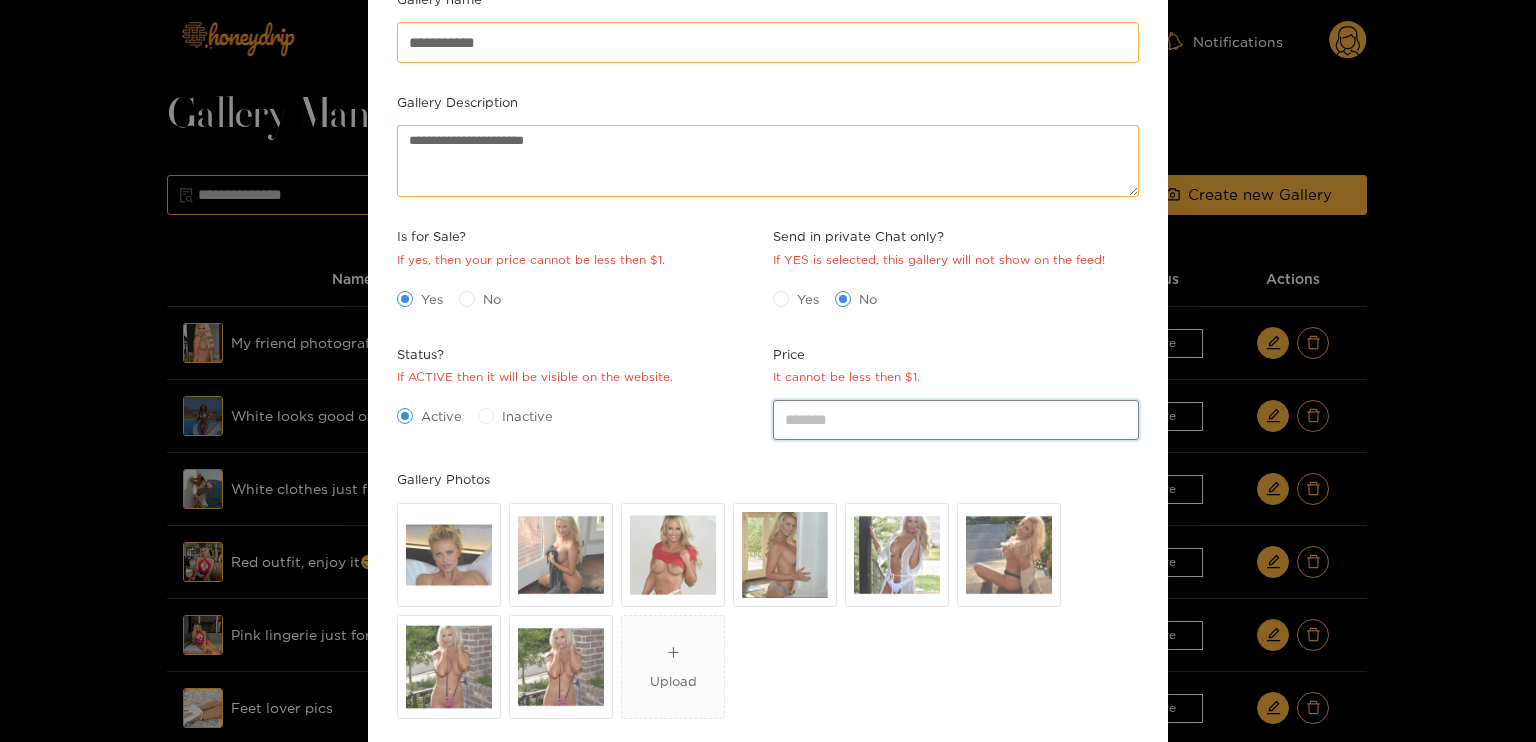 click on "*" at bounding box center (956, 420) 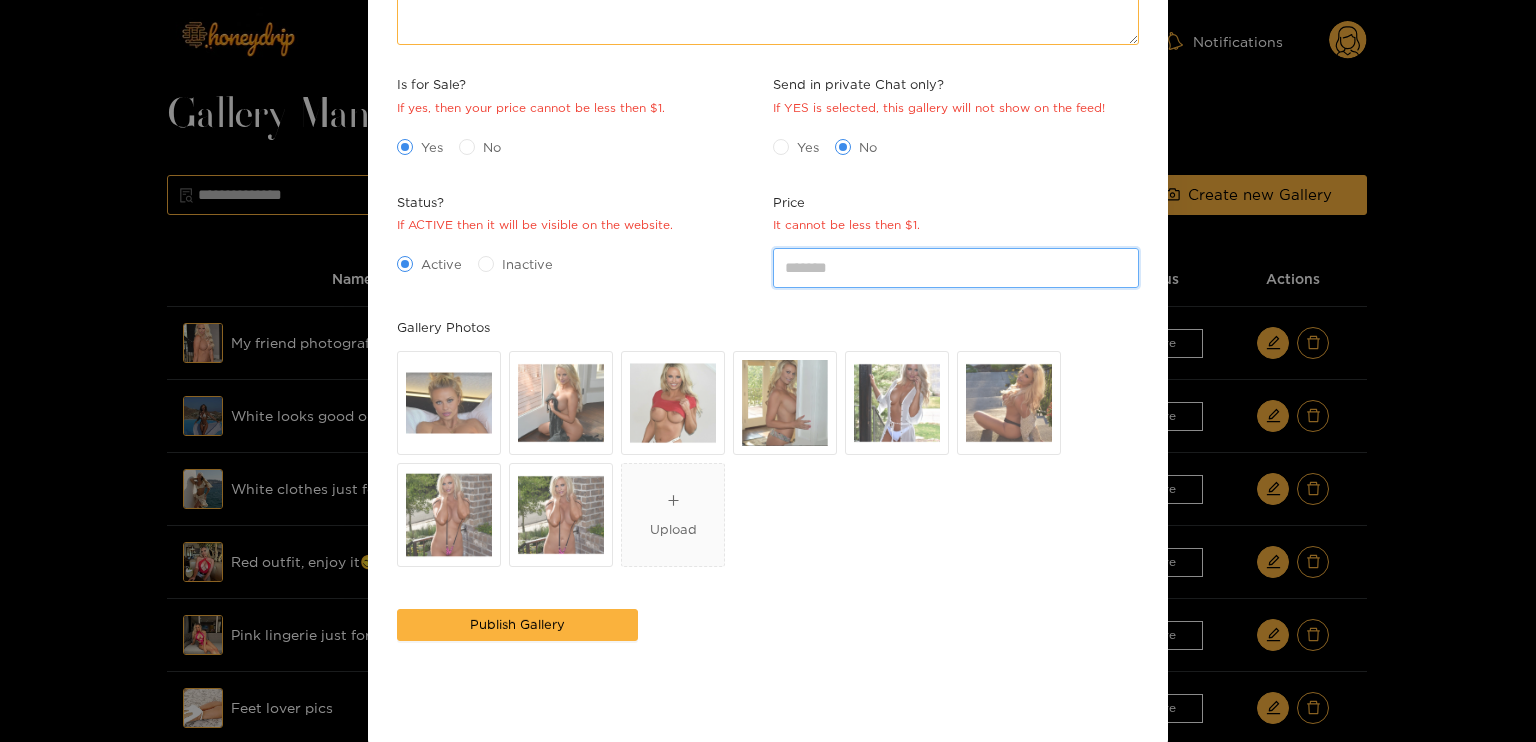 scroll, scrollTop: 392, scrollLeft: 0, axis: vertical 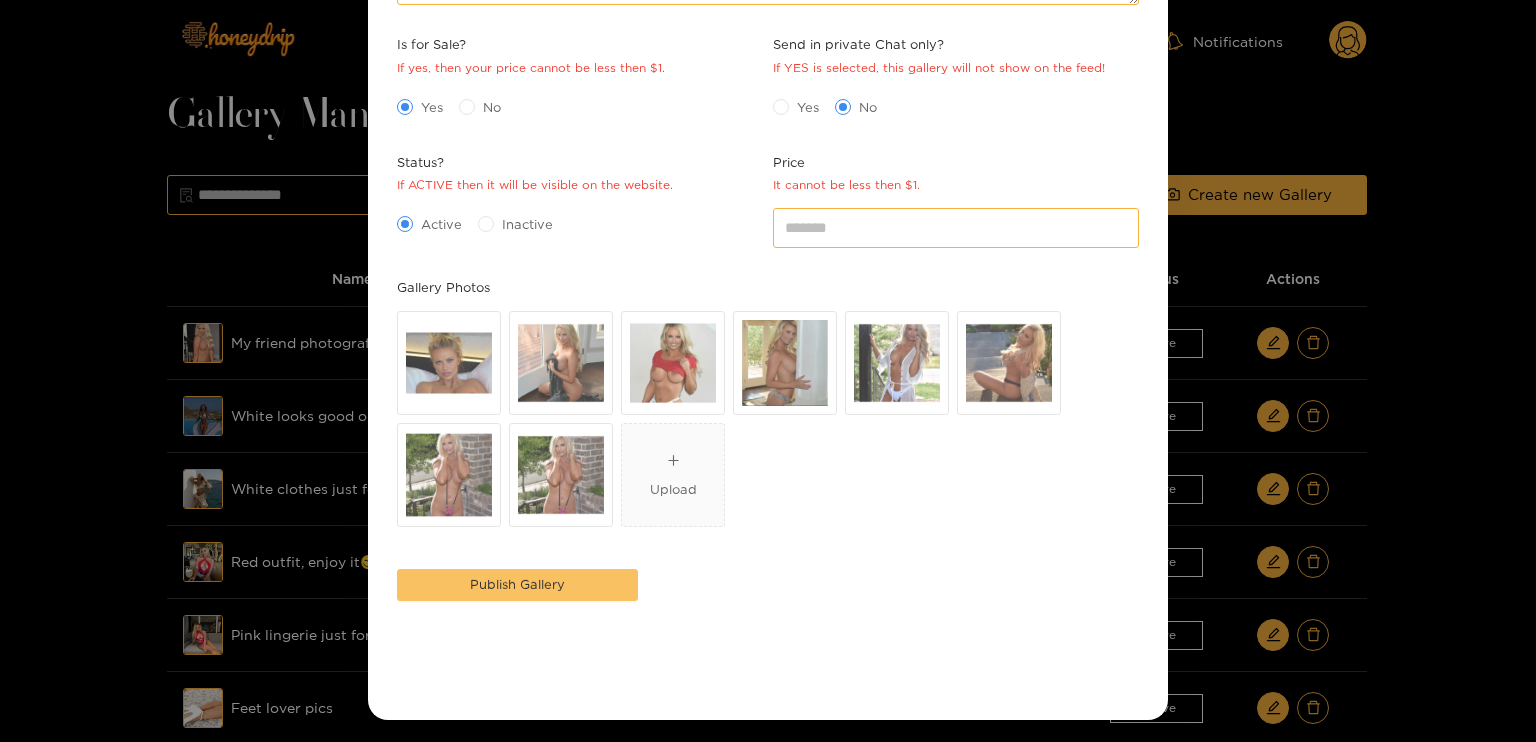 click on "Publish Gallery" at bounding box center [517, 585] 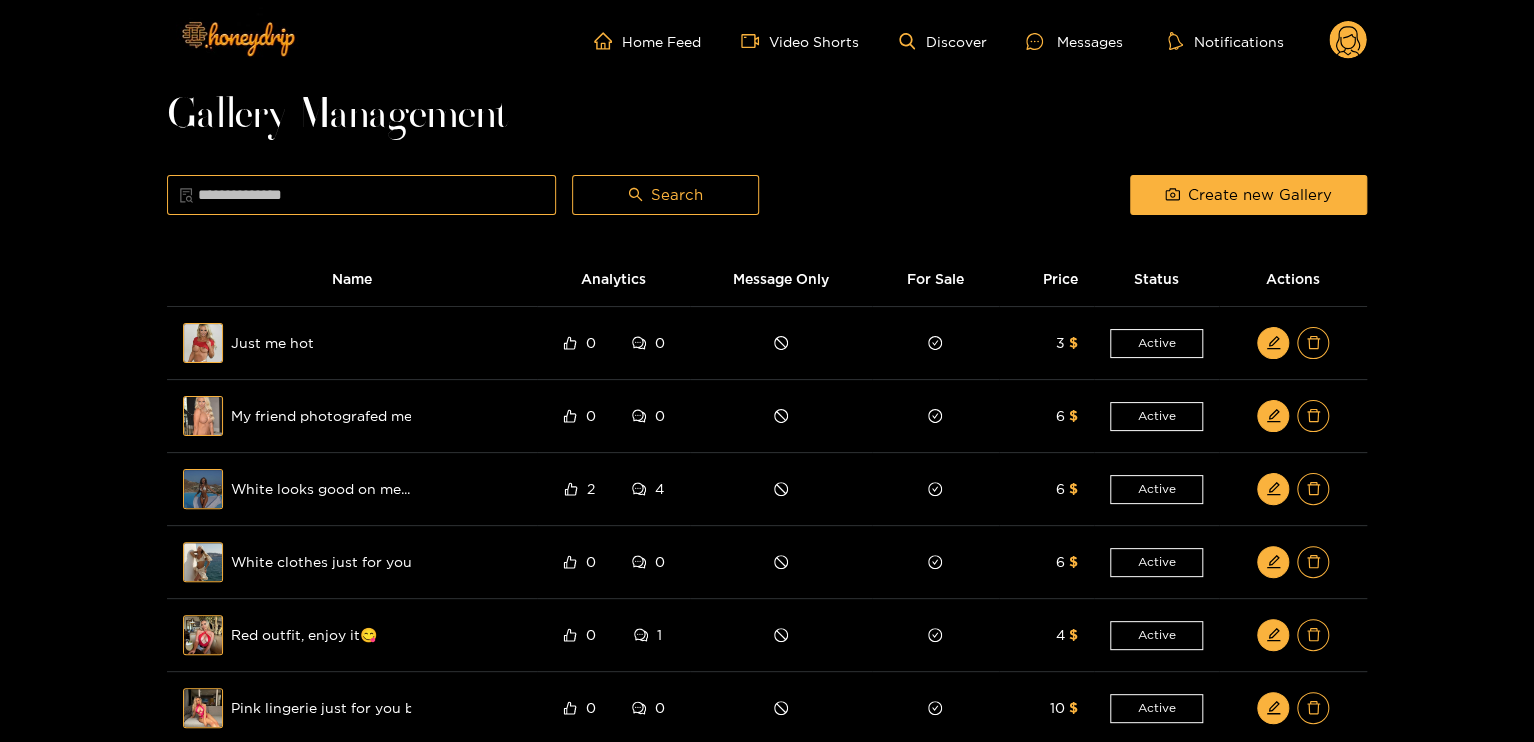 click 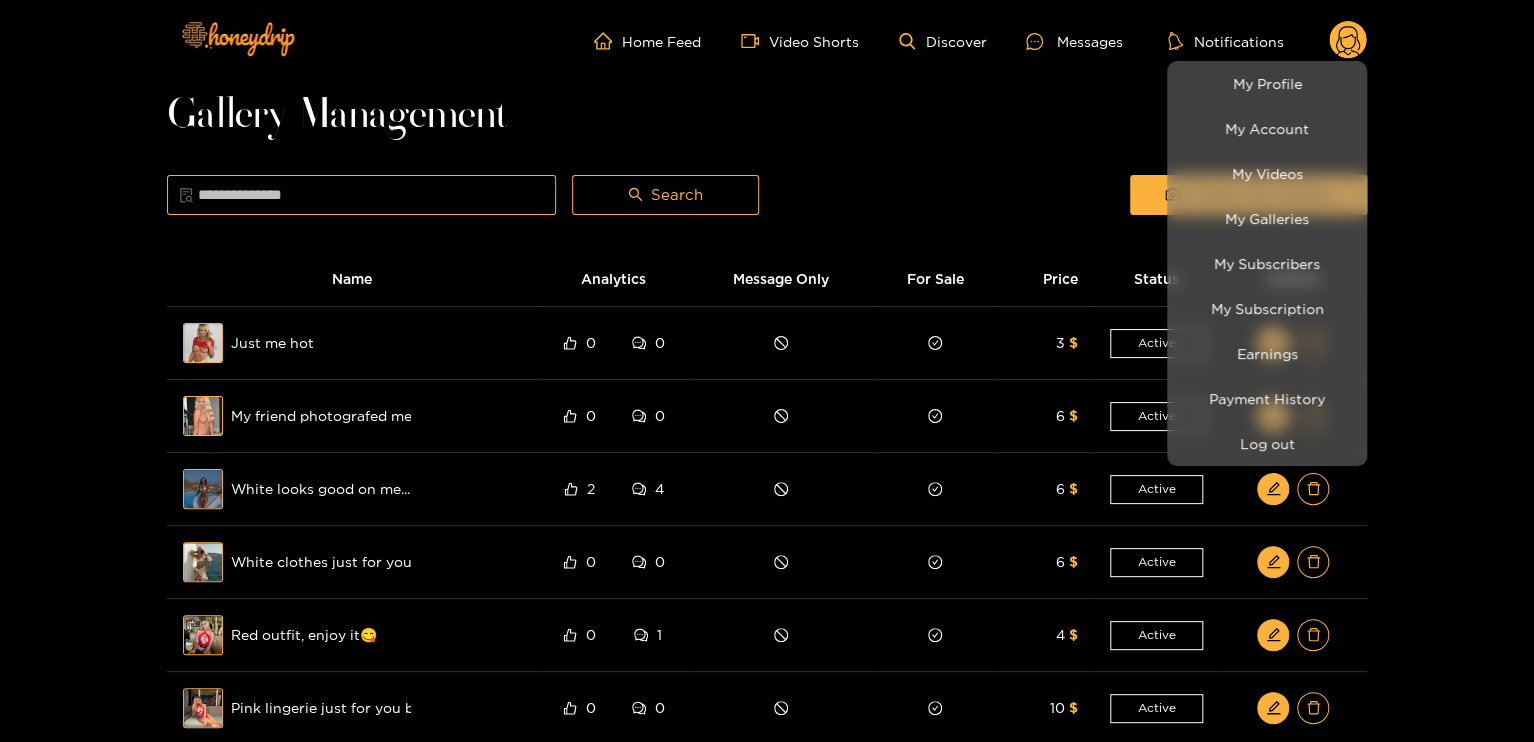 click at bounding box center (767, 371) 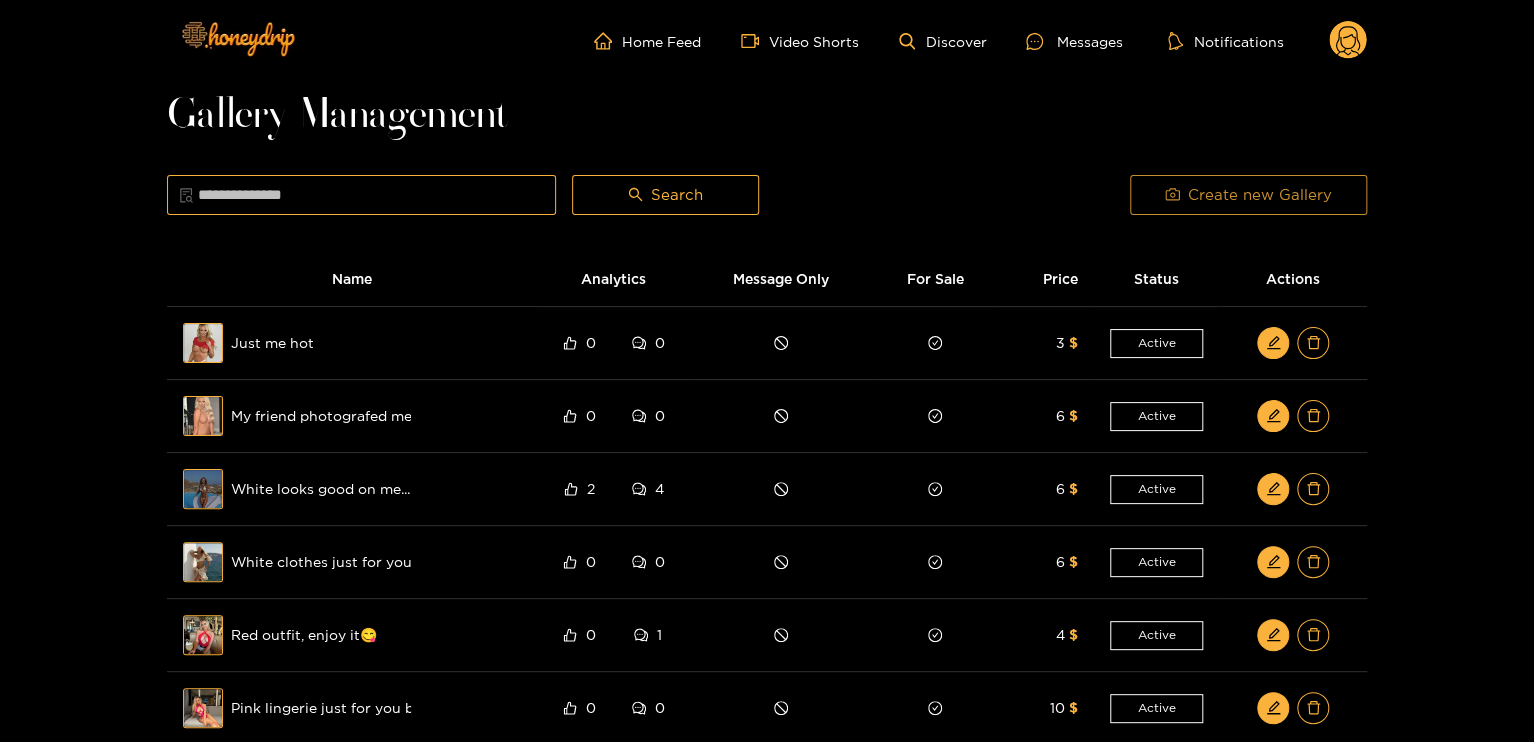 click on "Create new Gallery" at bounding box center [1248, 195] 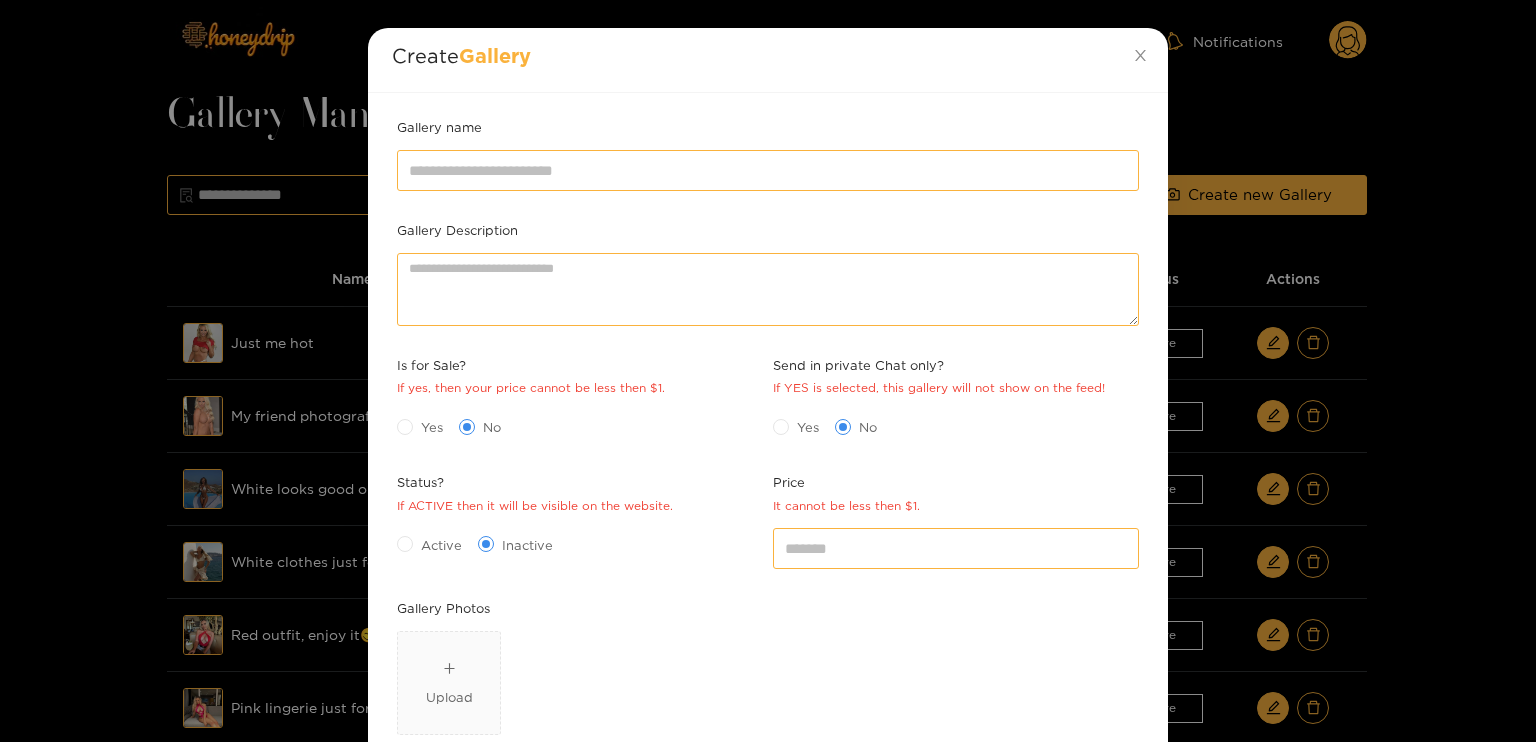scroll, scrollTop: 0, scrollLeft: 0, axis: both 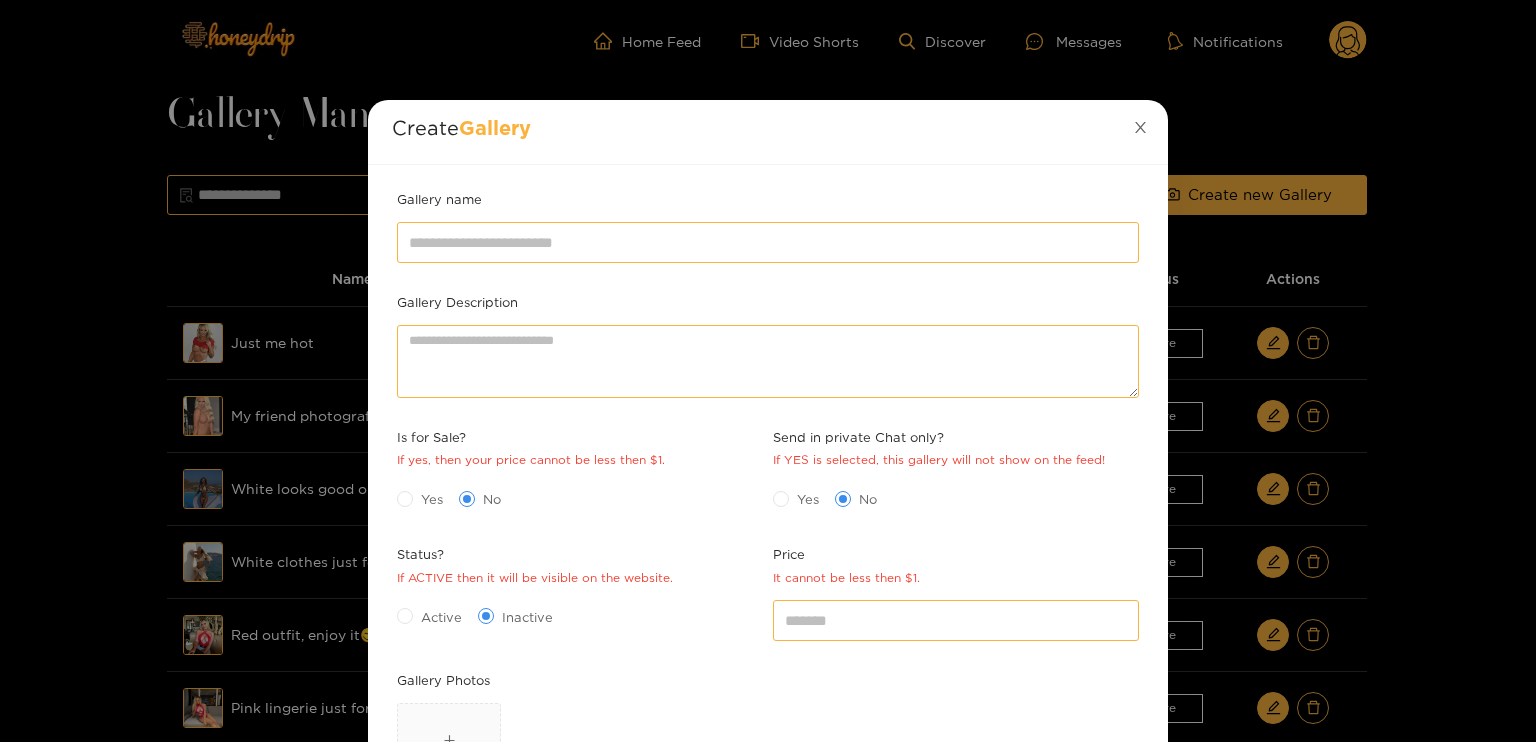 click at bounding box center [1140, 128] 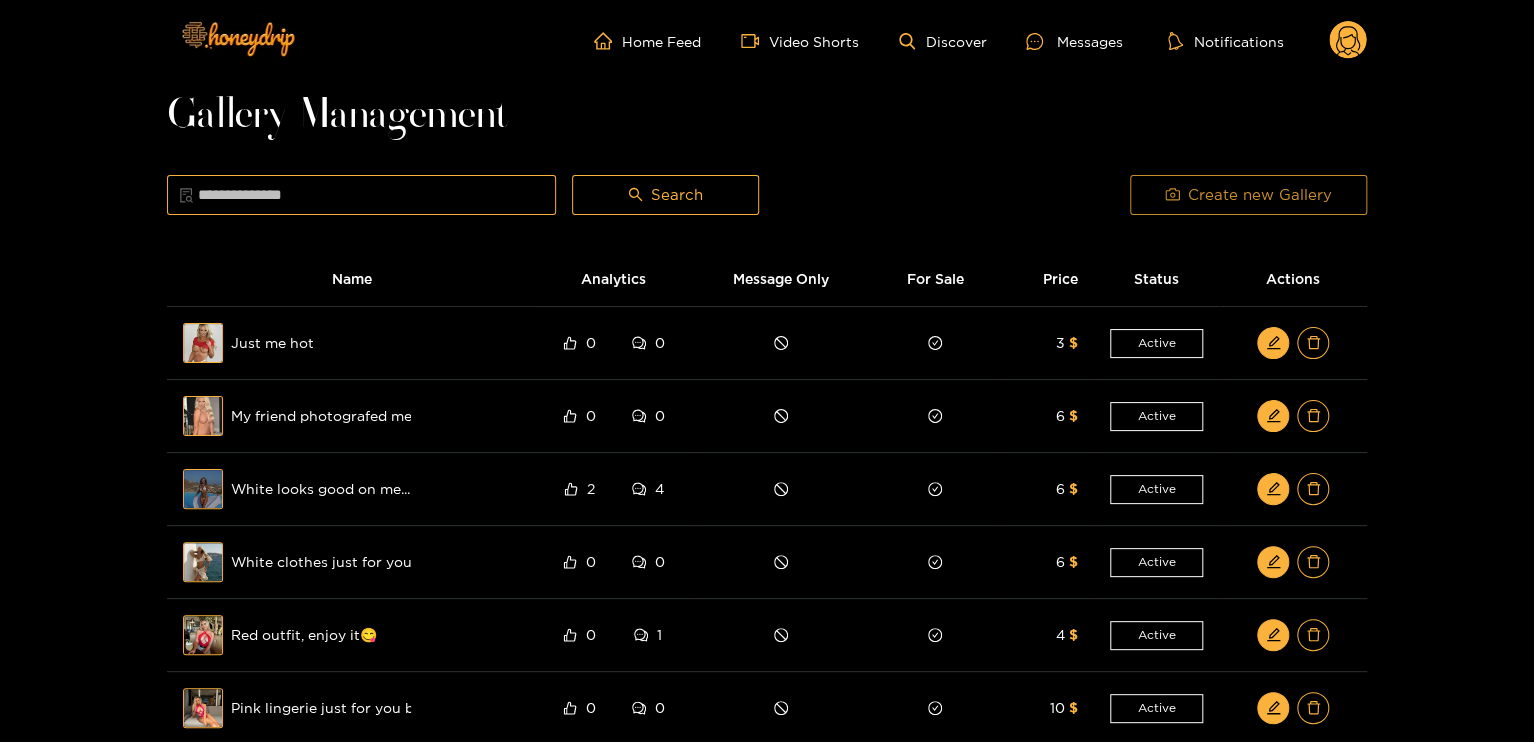 click on "Create new Gallery" at bounding box center [1260, 195] 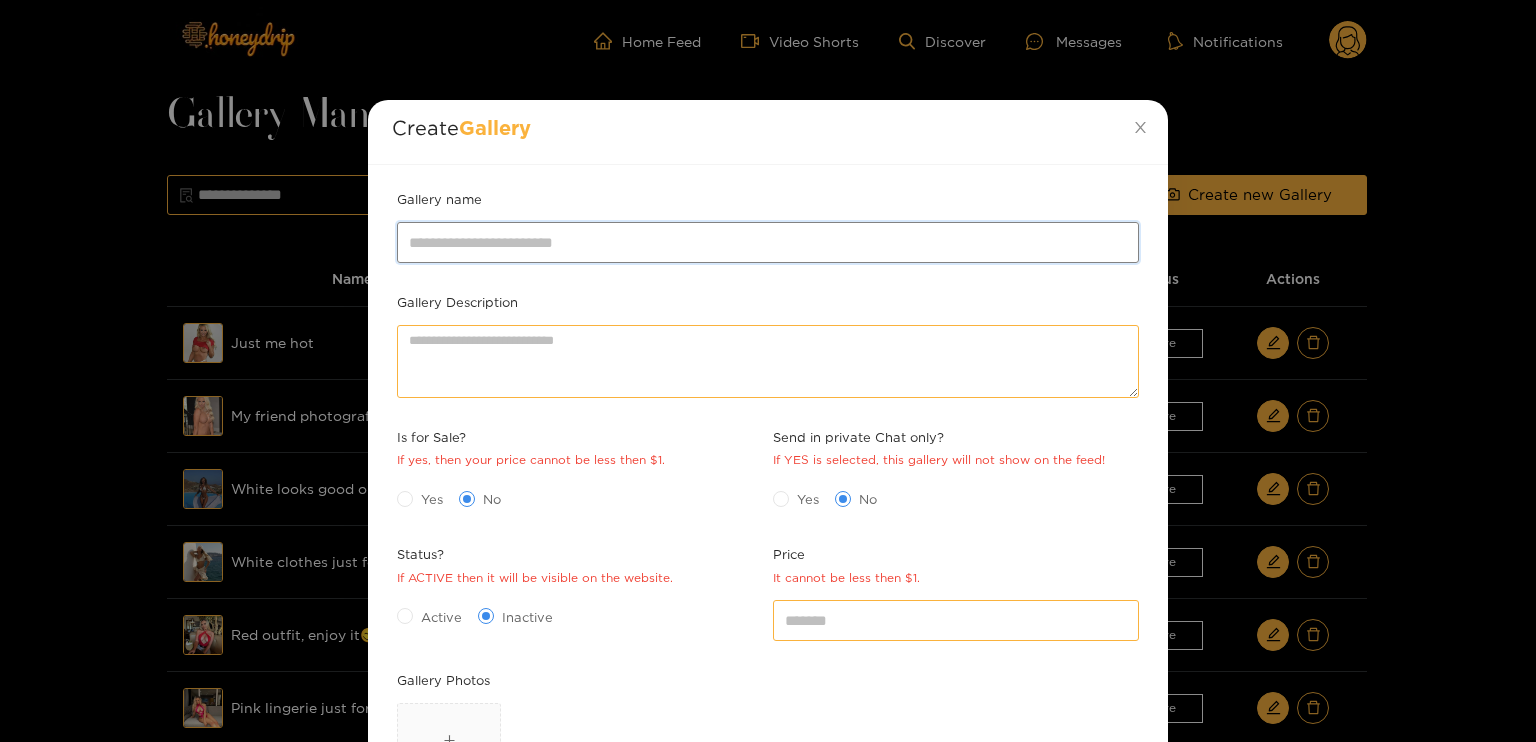 click on "Gallery name" at bounding box center (768, 242) 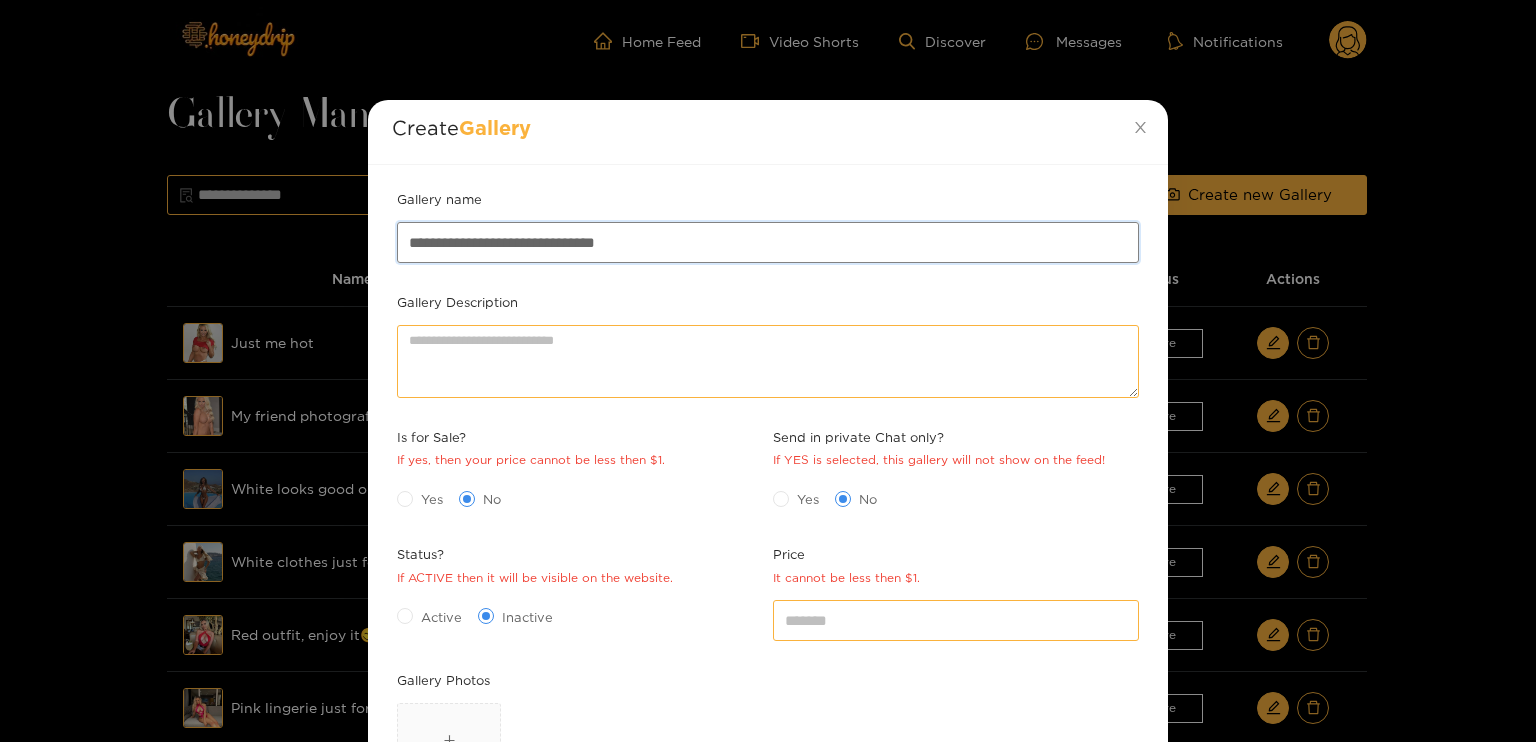 click on "**********" at bounding box center (768, 242) 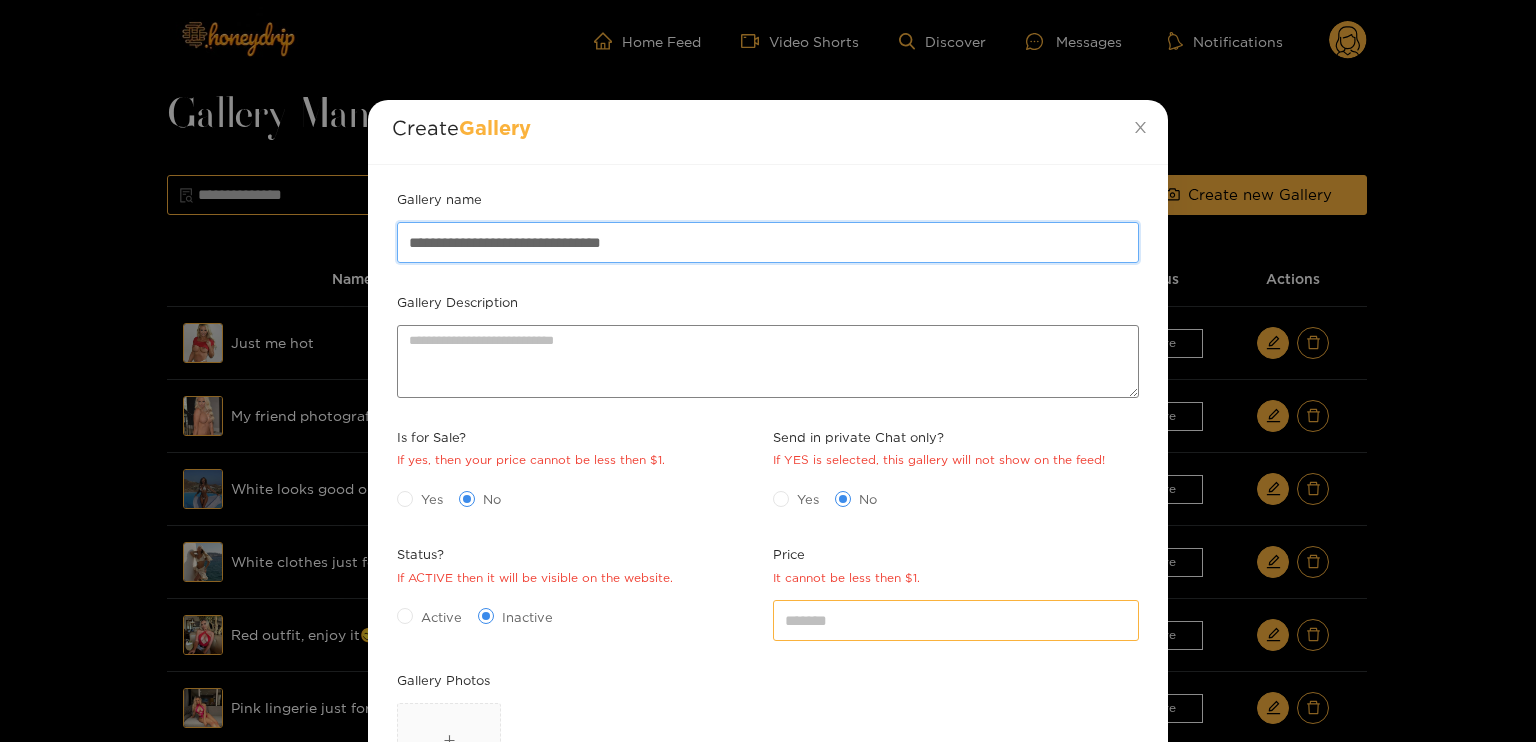 type on "**********" 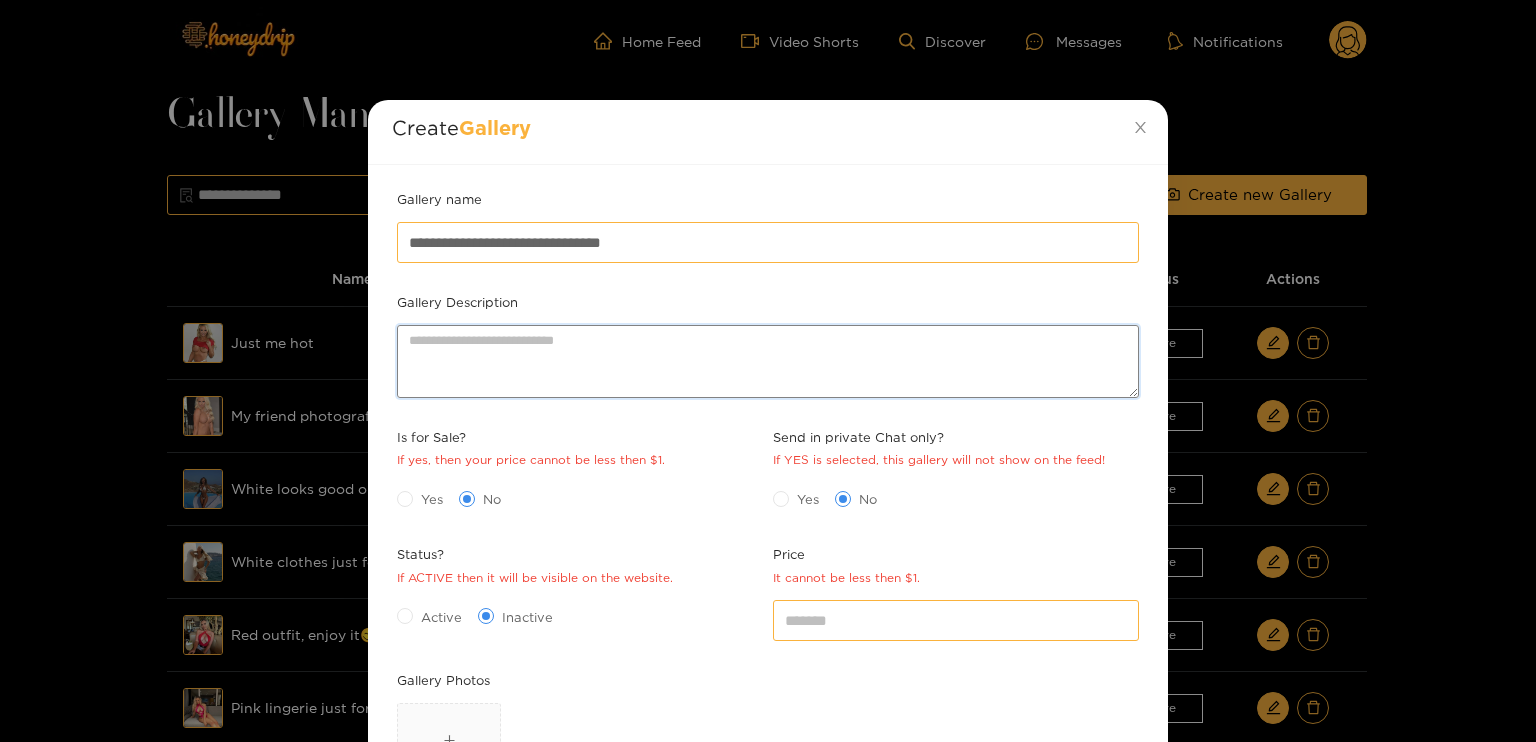 drag, startPoint x: 650, startPoint y: 339, endPoint x: 664, endPoint y: 343, distance: 14.56022 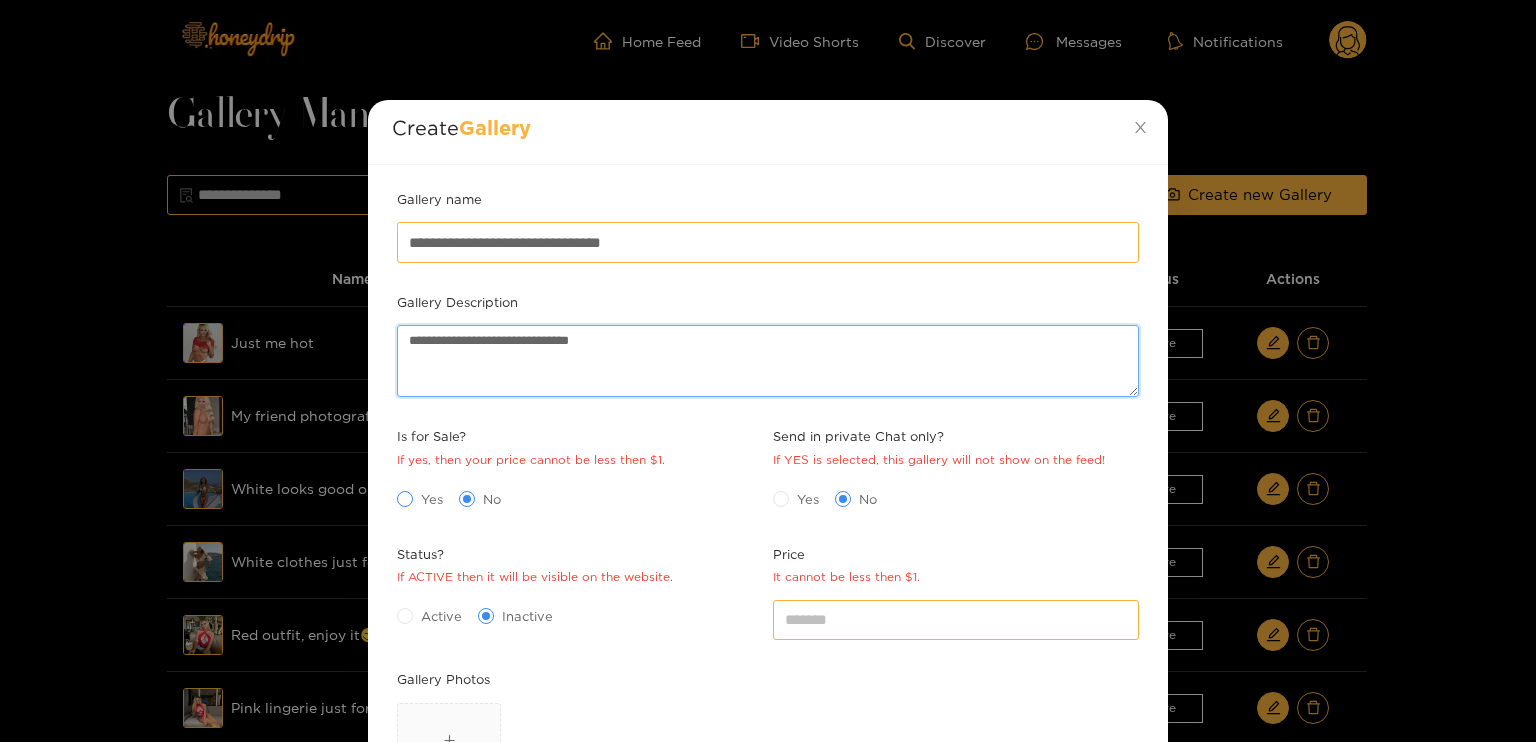 type on "**********" 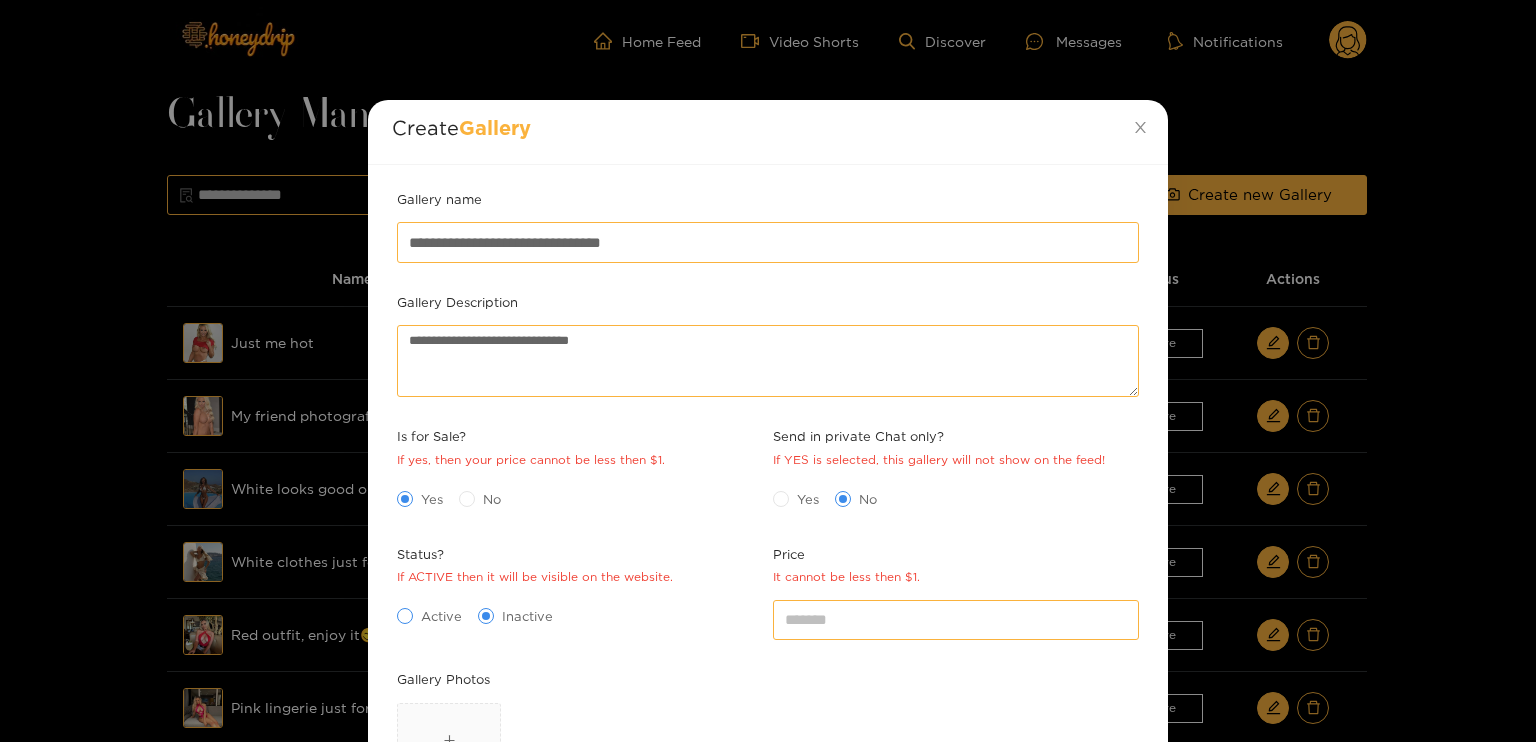 click at bounding box center [405, 616] 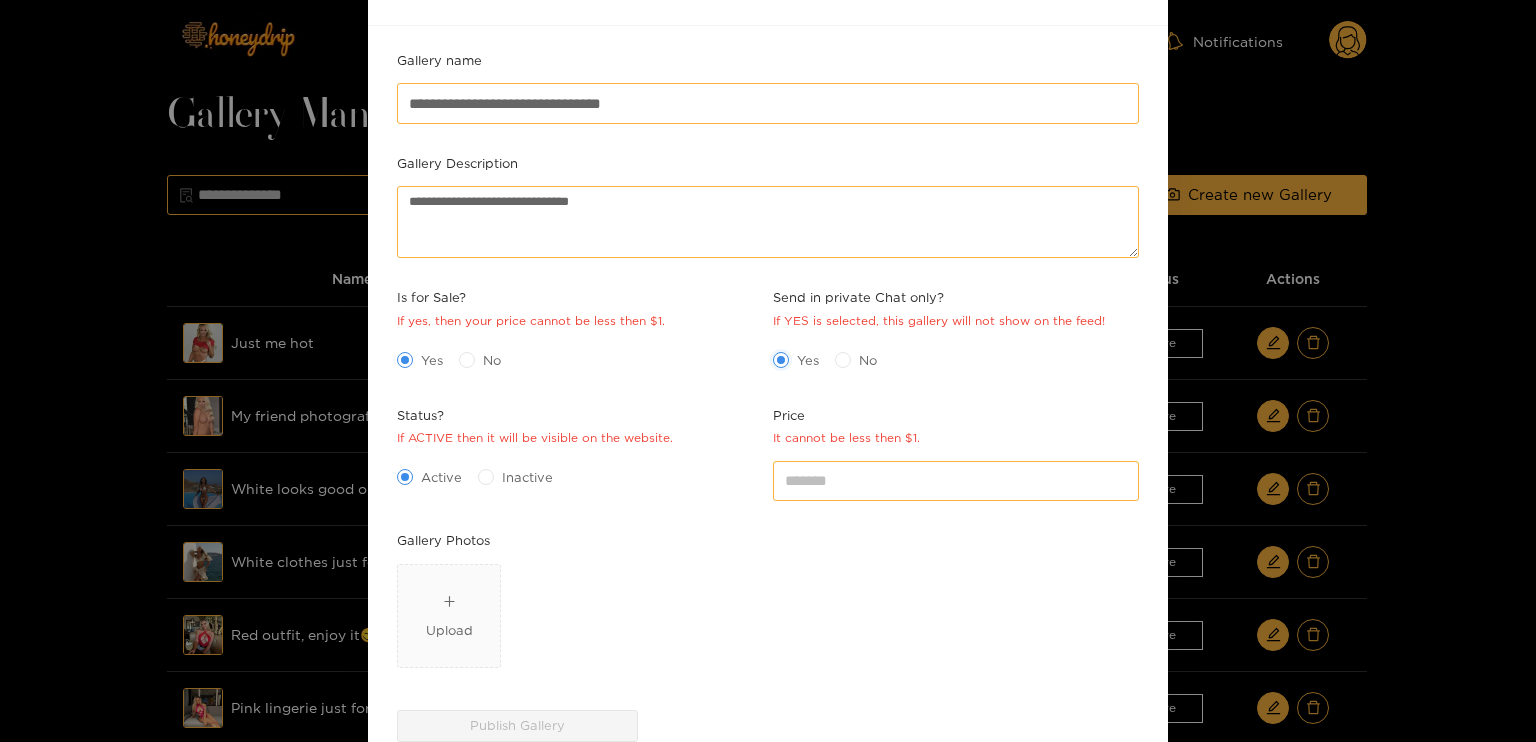 scroll, scrollTop: 200, scrollLeft: 0, axis: vertical 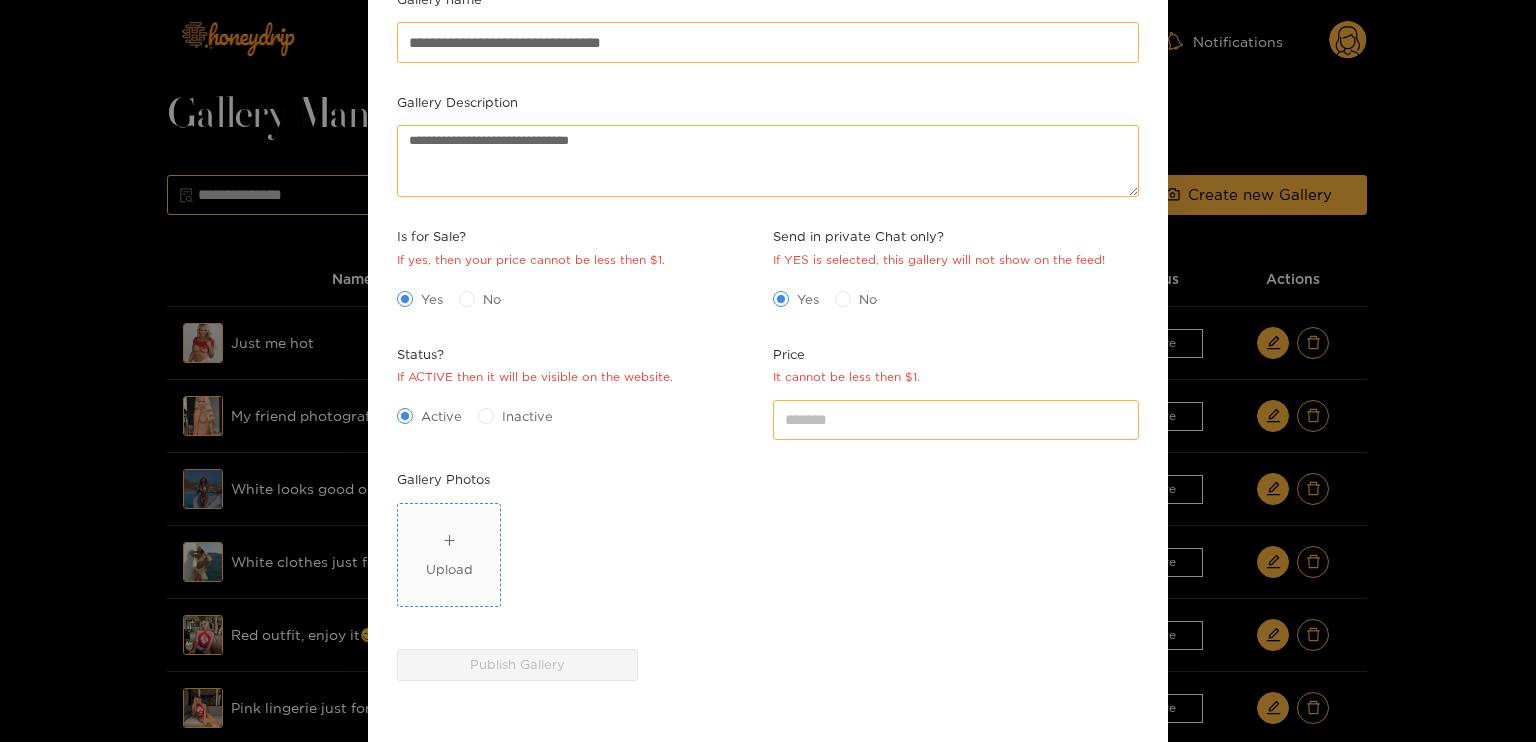 click on "Upload" at bounding box center (449, 554) 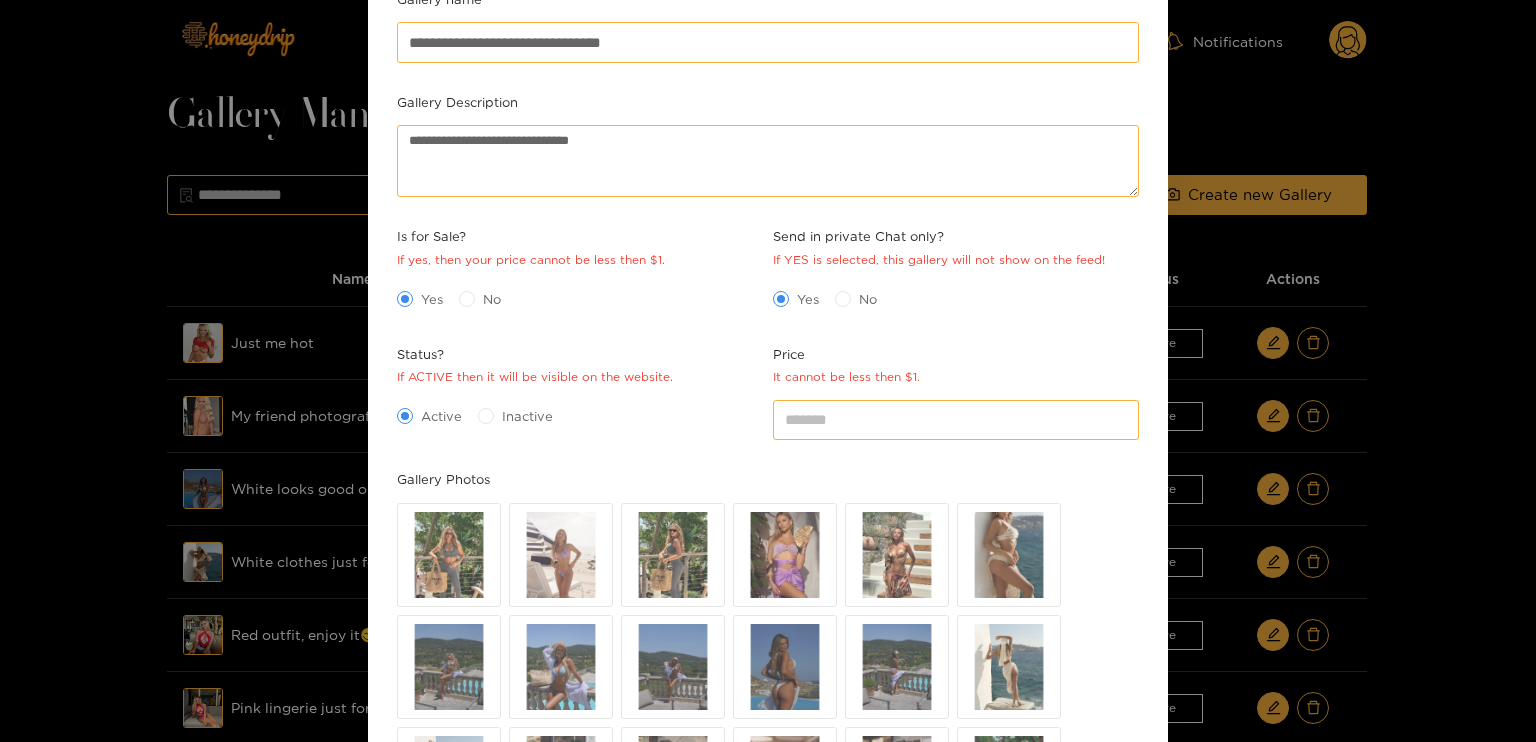click on "No" at bounding box center [484, 298] 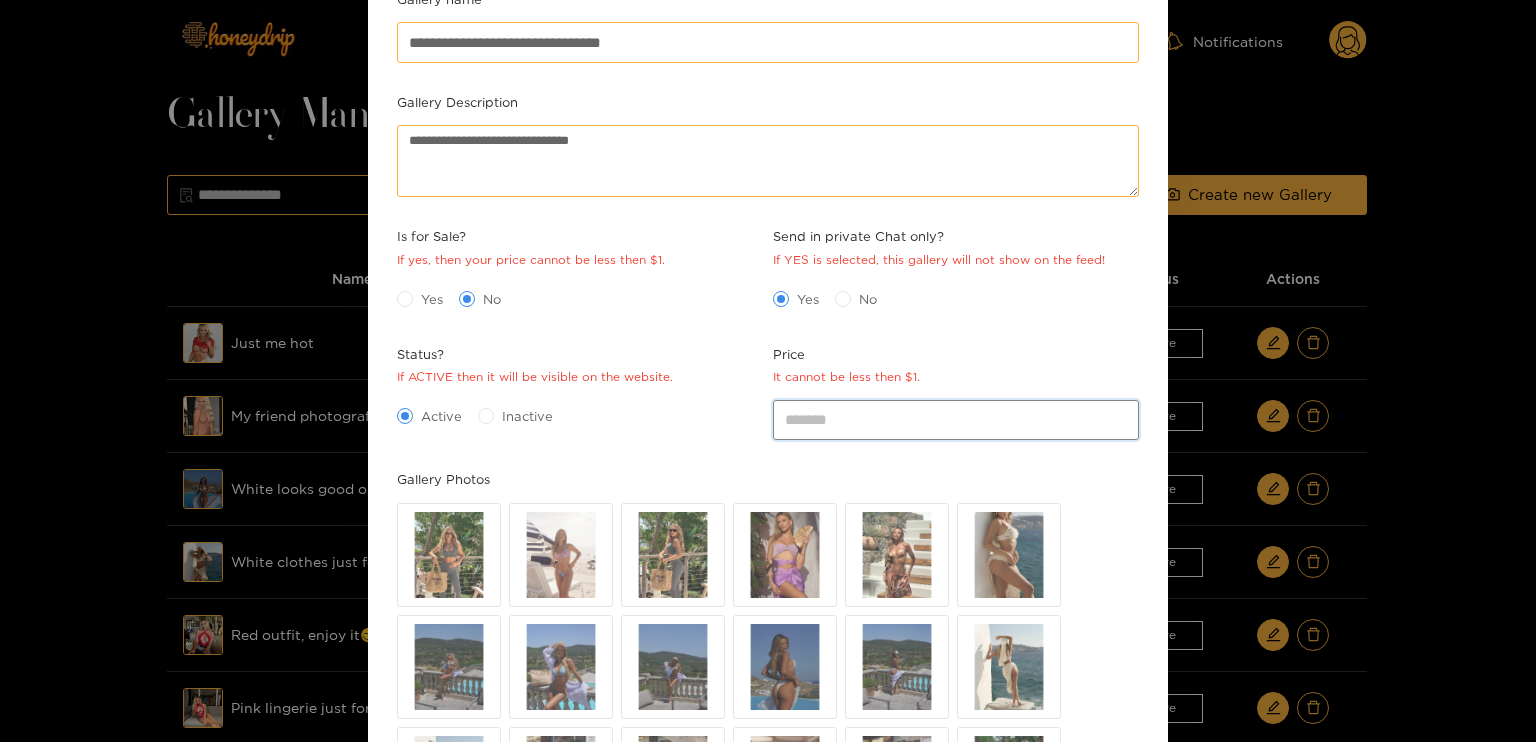 click on "*" at bounding box center [956, 420] 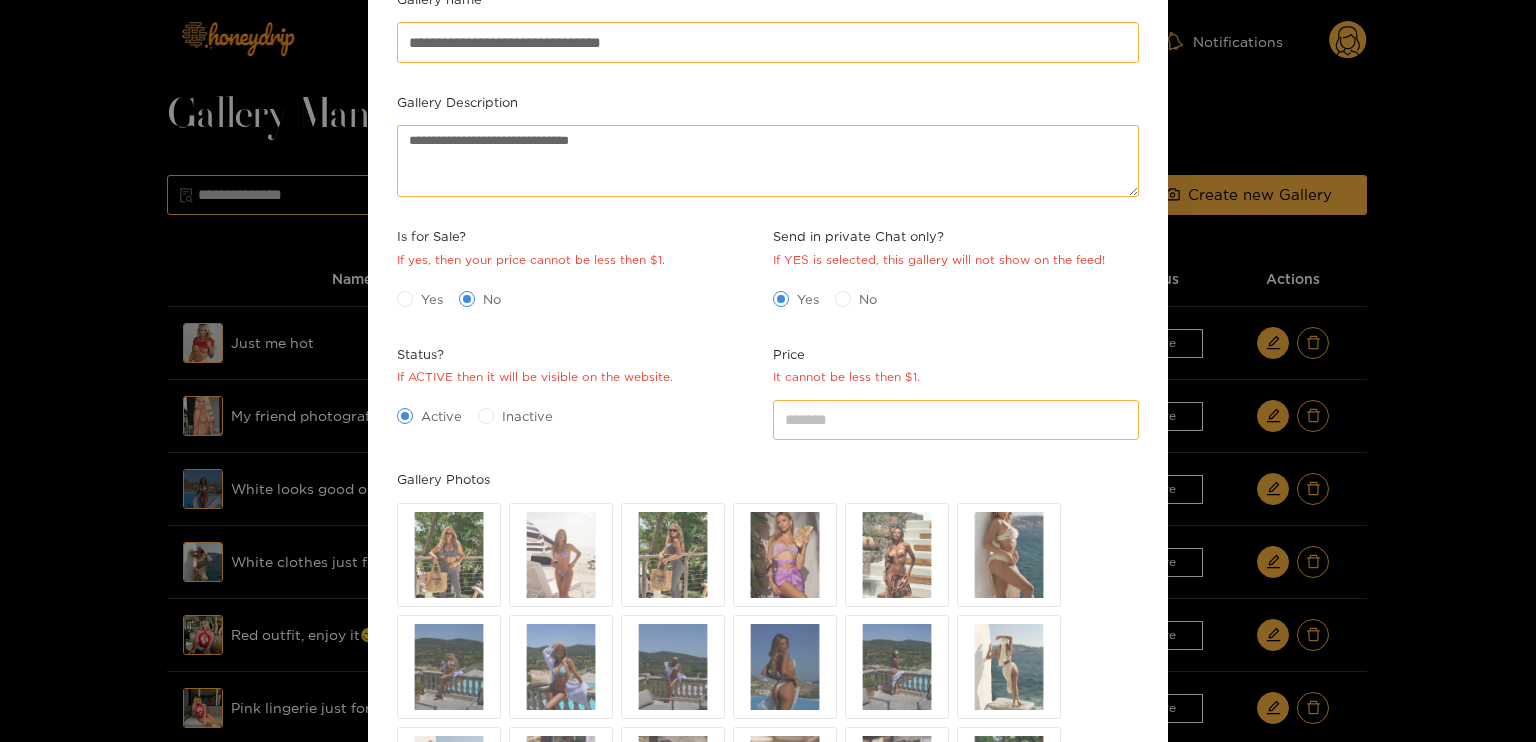 click on "Active Inactive" at bounding box center (580, 416) 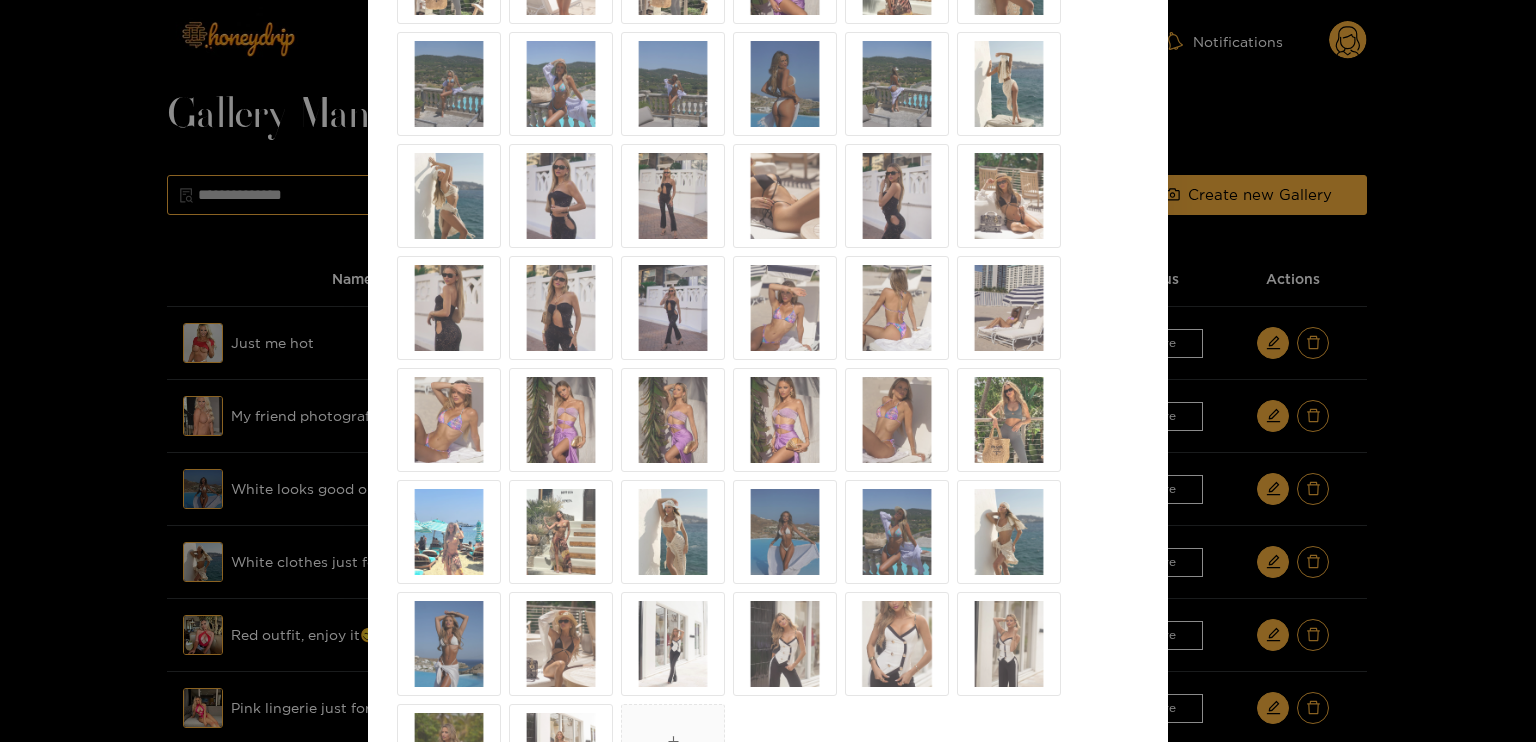scroll, scrollTop: 1000, scrollLeft: 0, axis: vertical 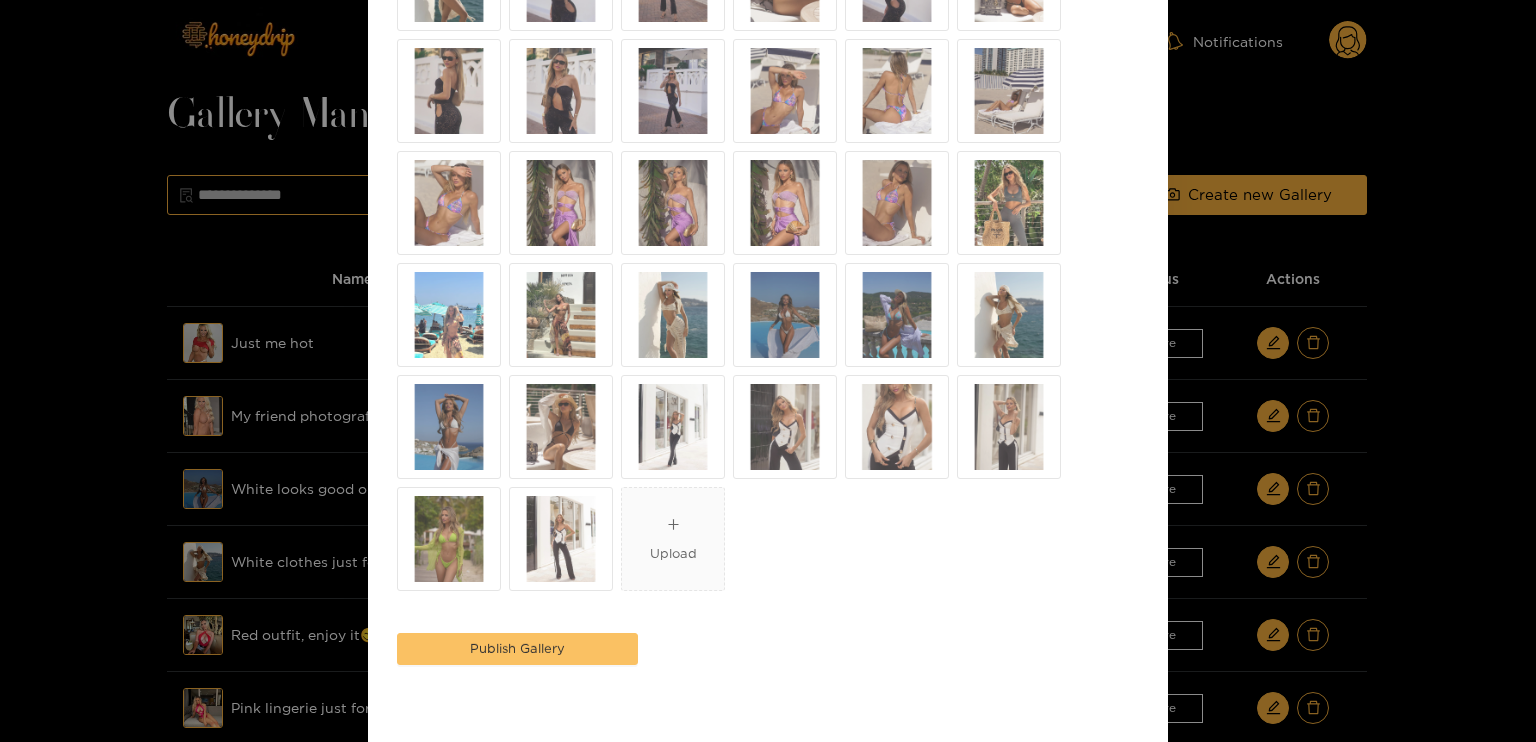 click on "Publish Gallery" at bounding box center (517, 648) 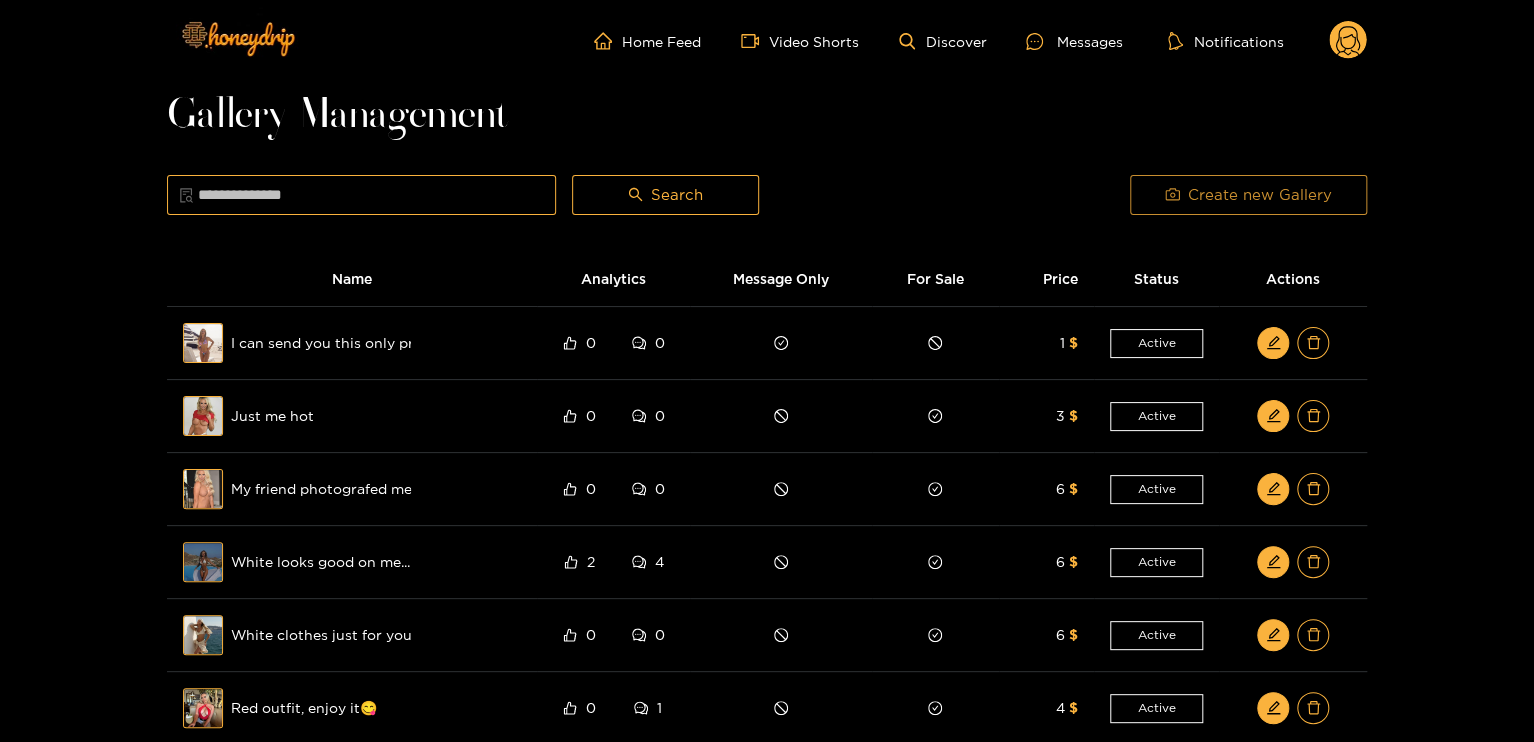 click on "Create new Gallery" at bounding box center (1248, 195) 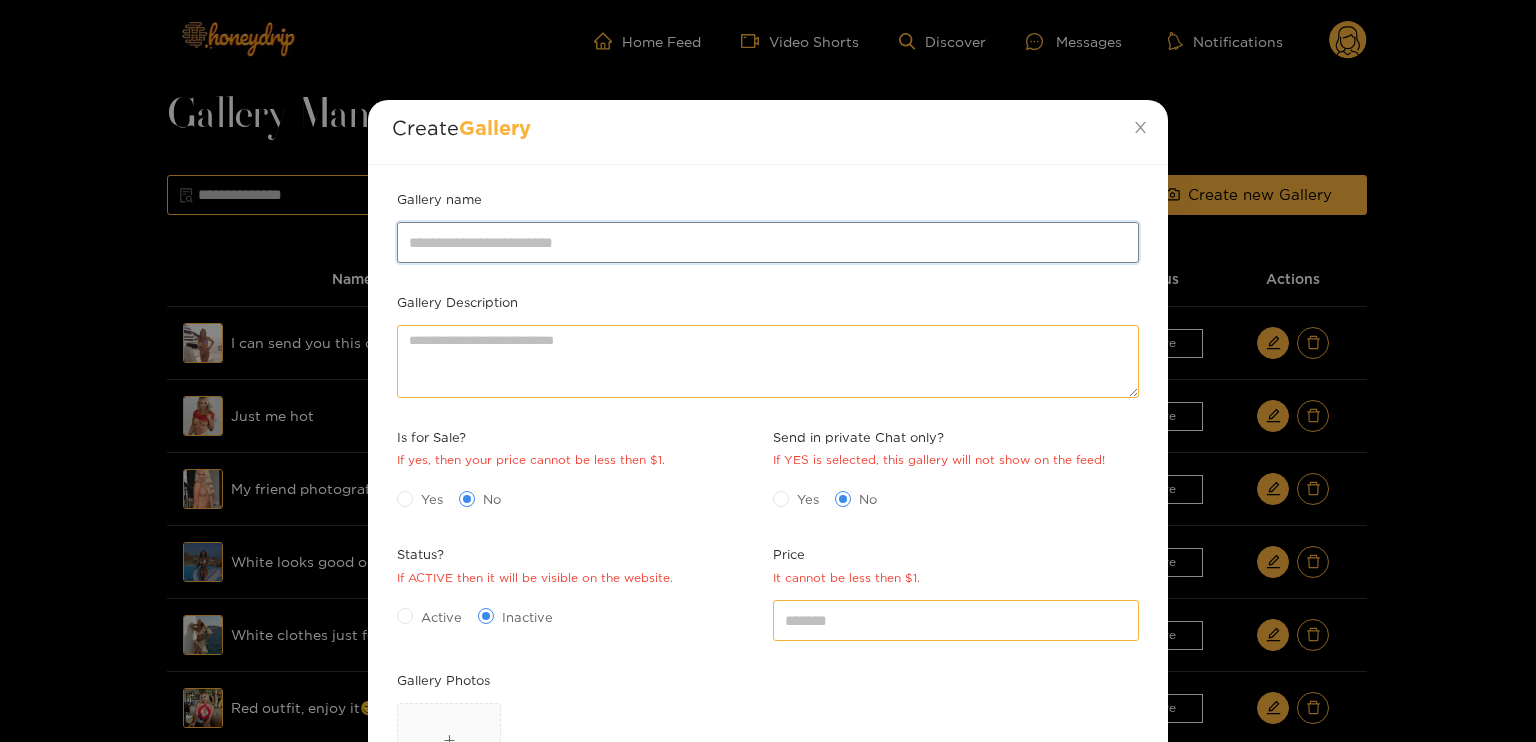 click on "Gallery name" at bounding box center (768, 242) 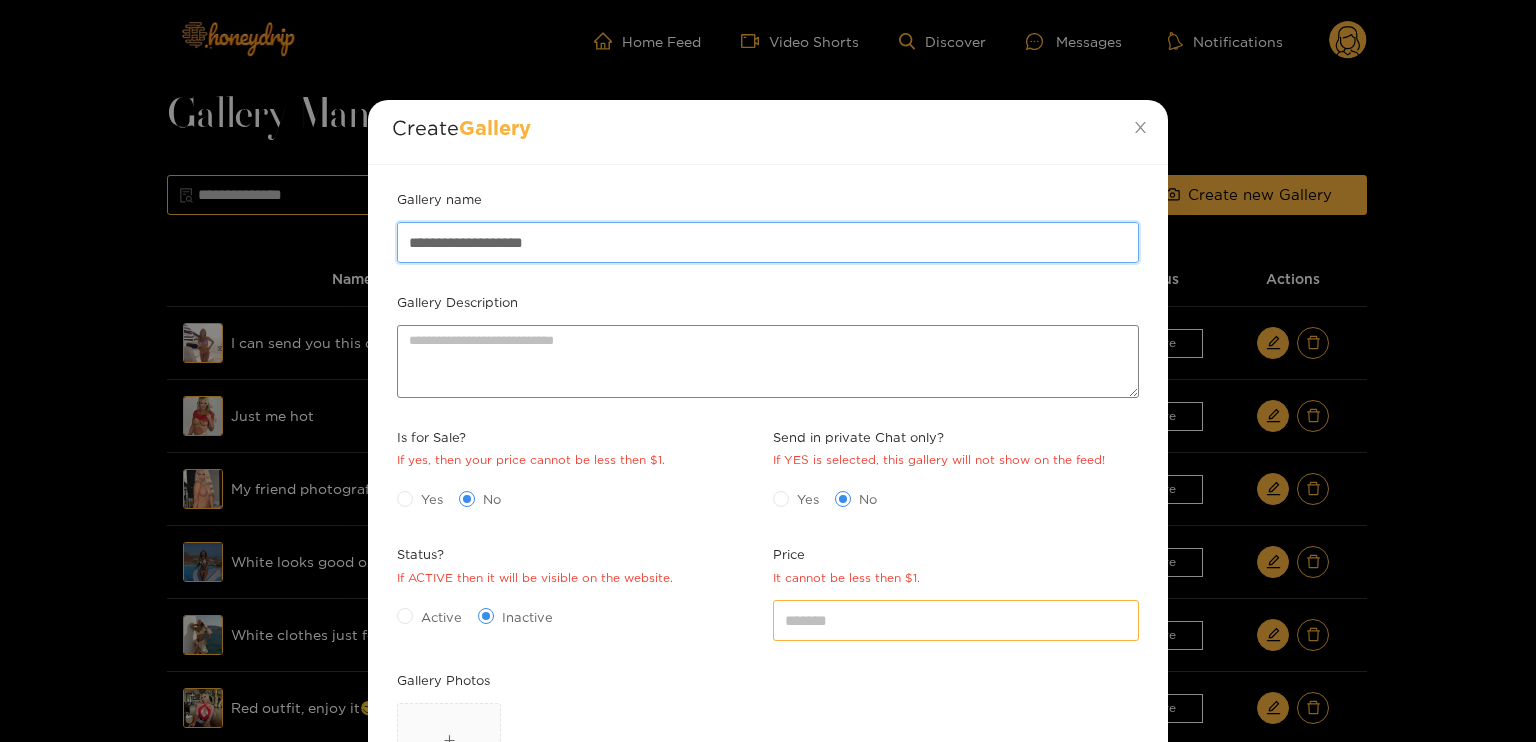type on "**********" 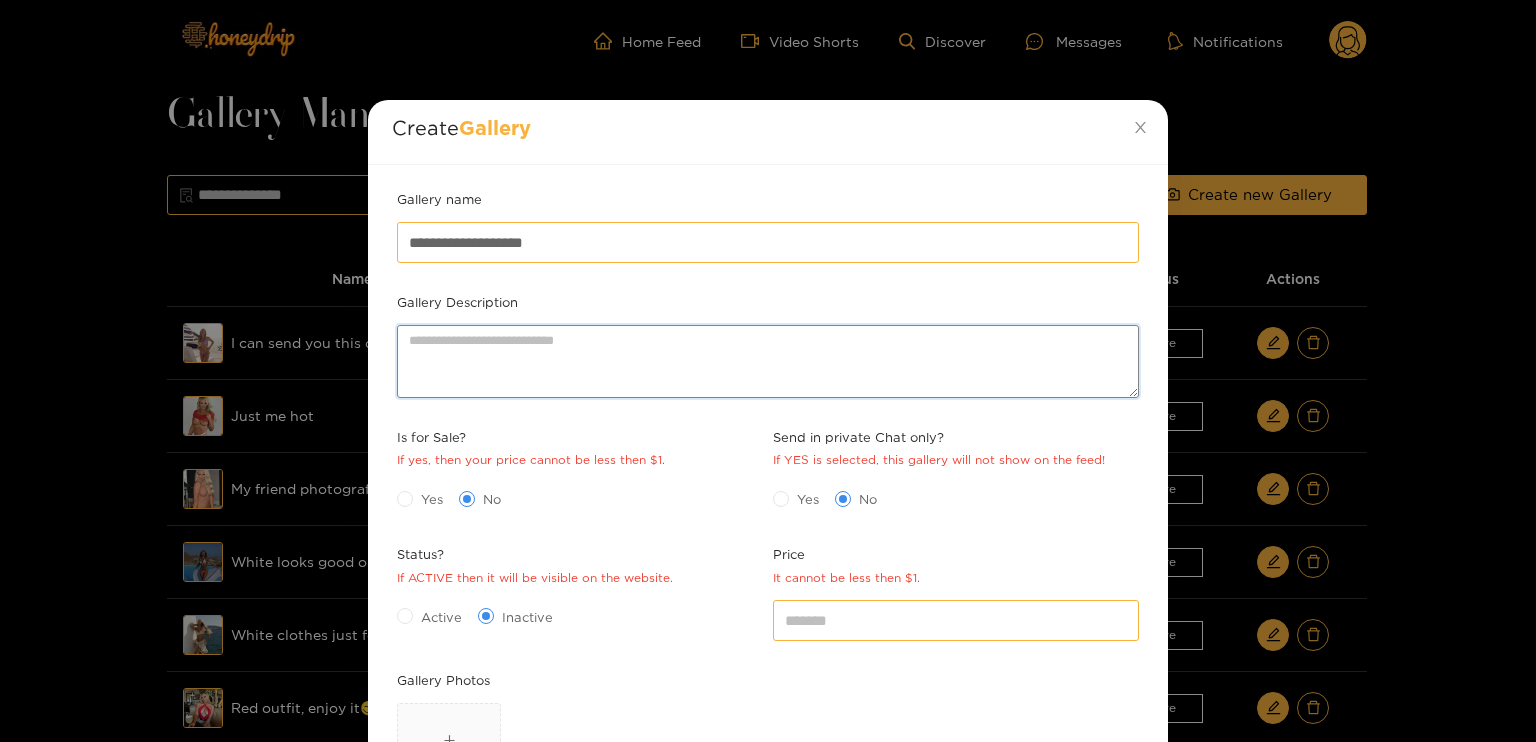 click on "Gallery Description" at bounding box center [768, 361] 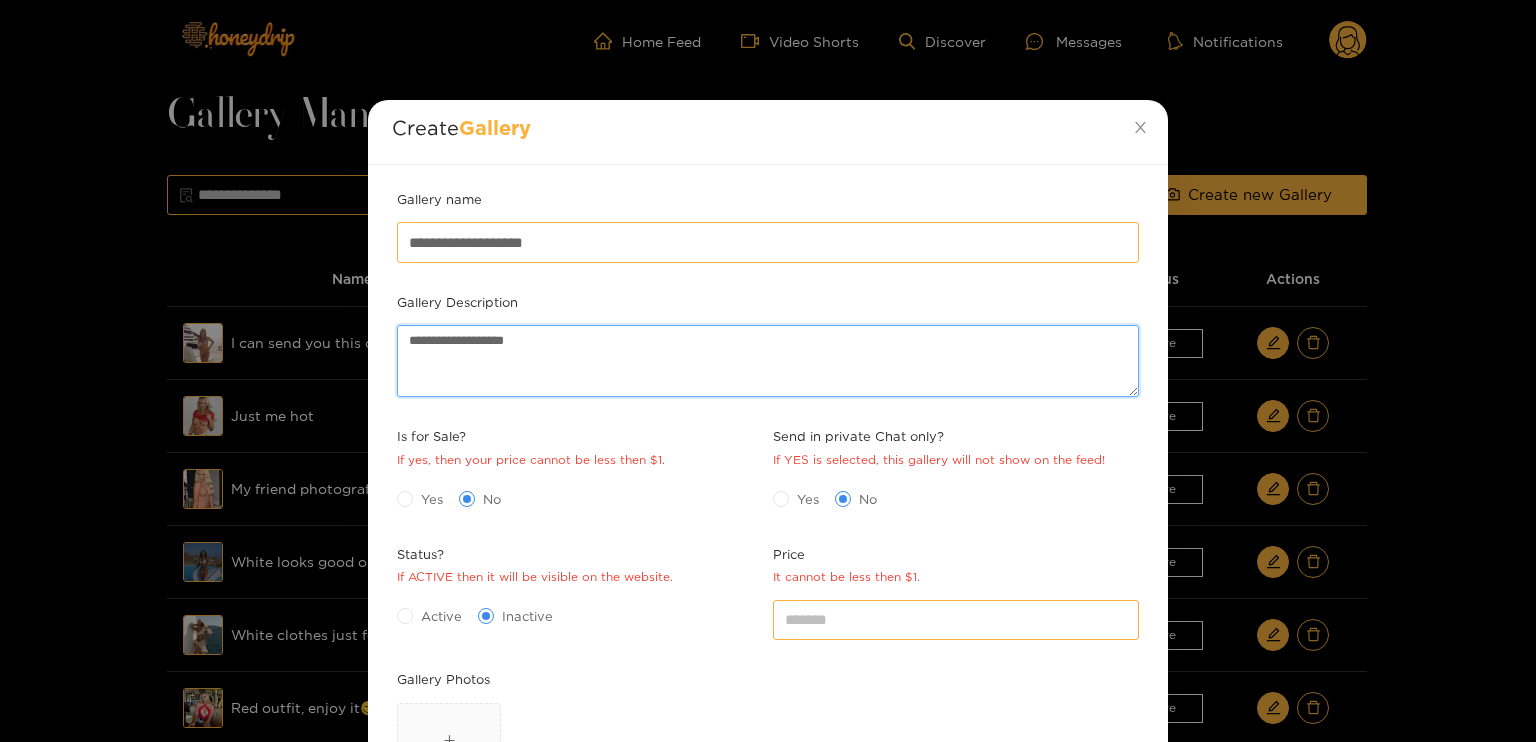 type on "**********" 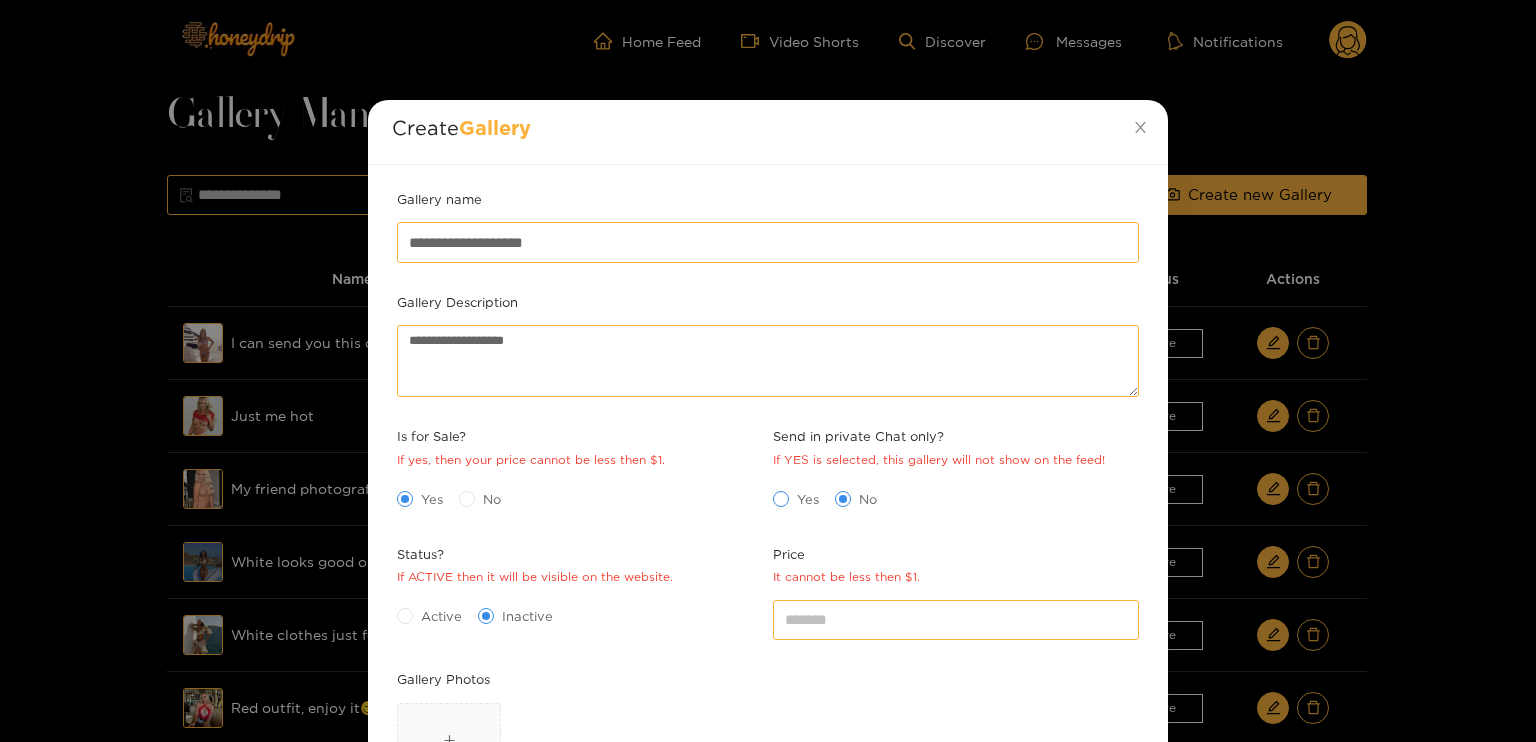 click at bounding box center [781, 499] 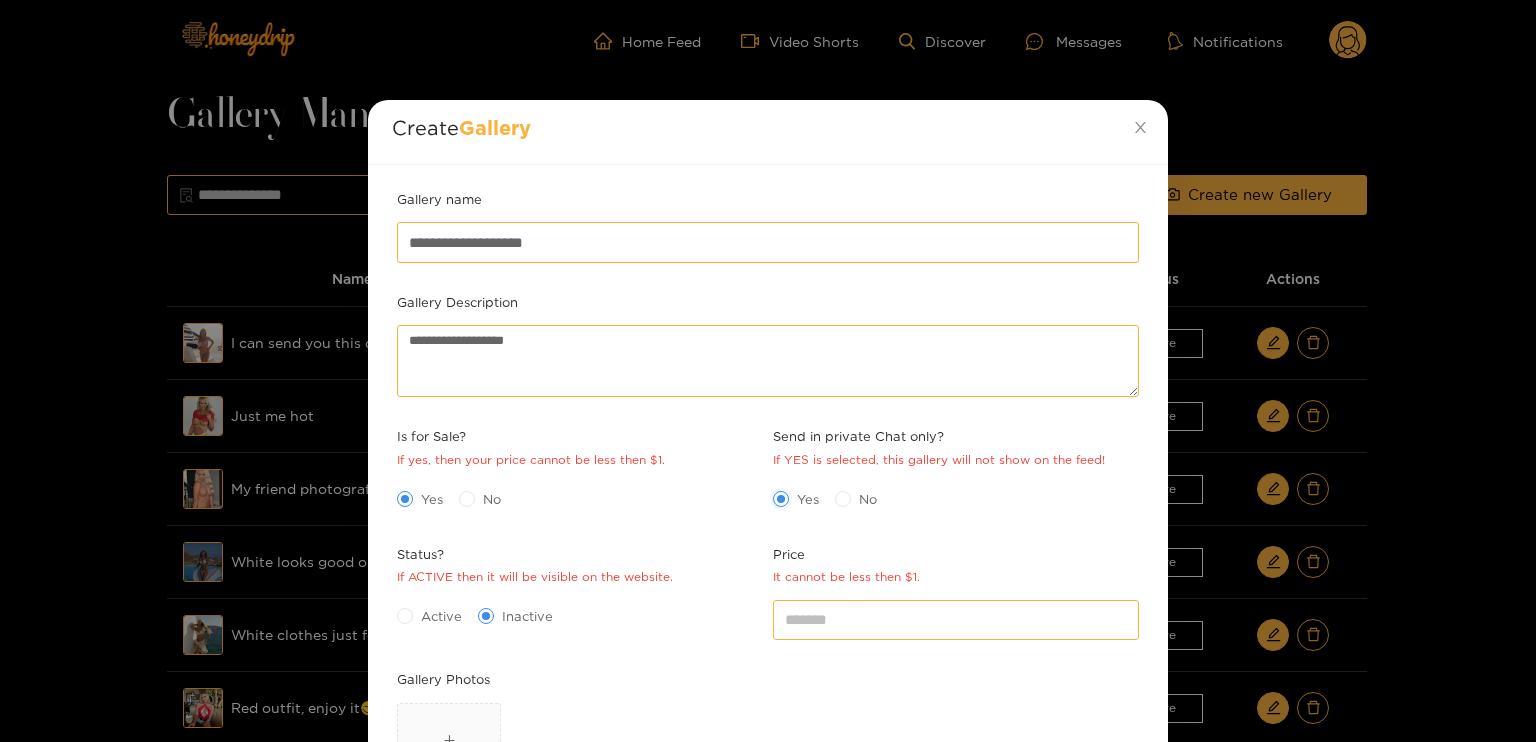 scroll, scrollTop: 100, scrollLeft: 0, axis: vertical 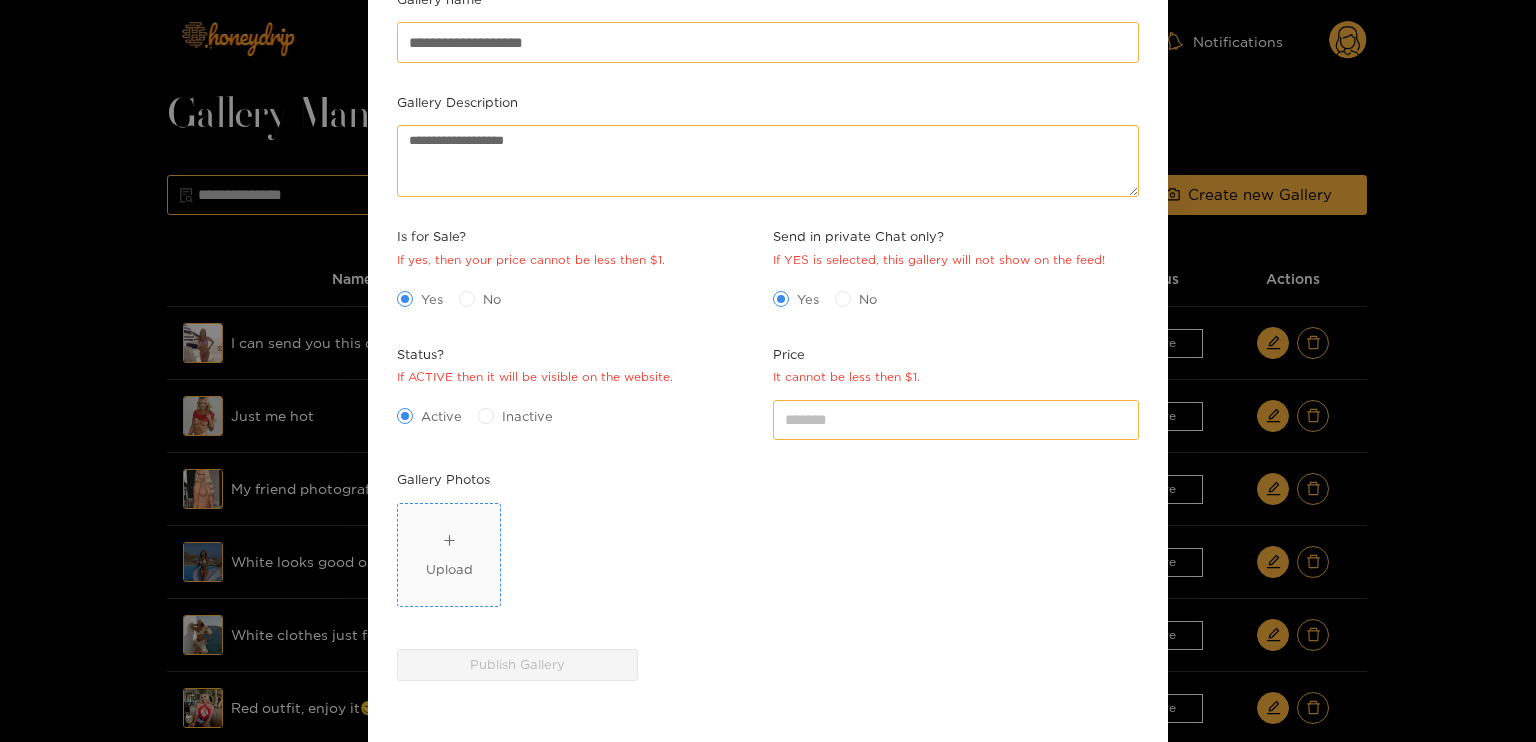 click on "Upload" at bounding box center [449, 554] 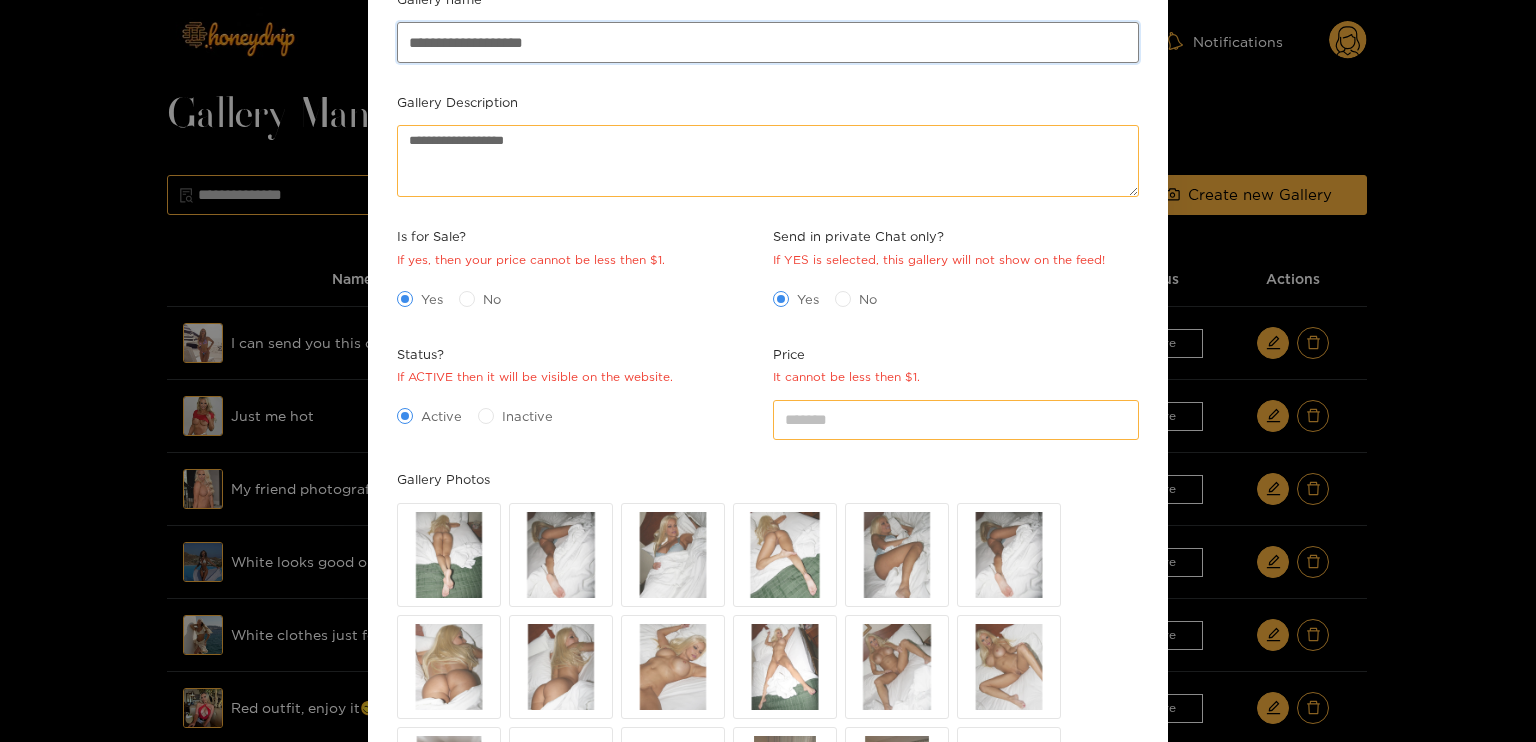 click on "**********" at bounding box center [768, 42] 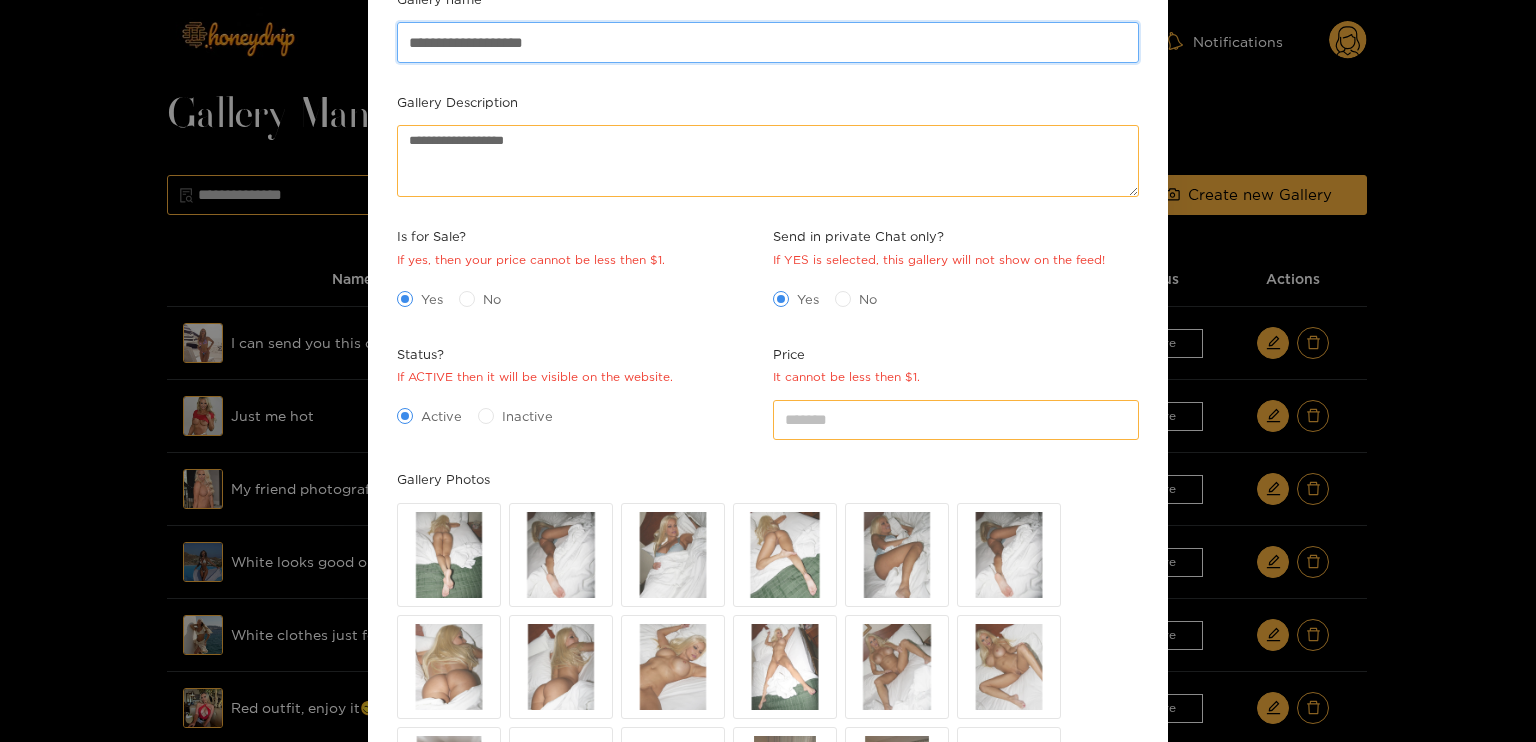 type on "**********" 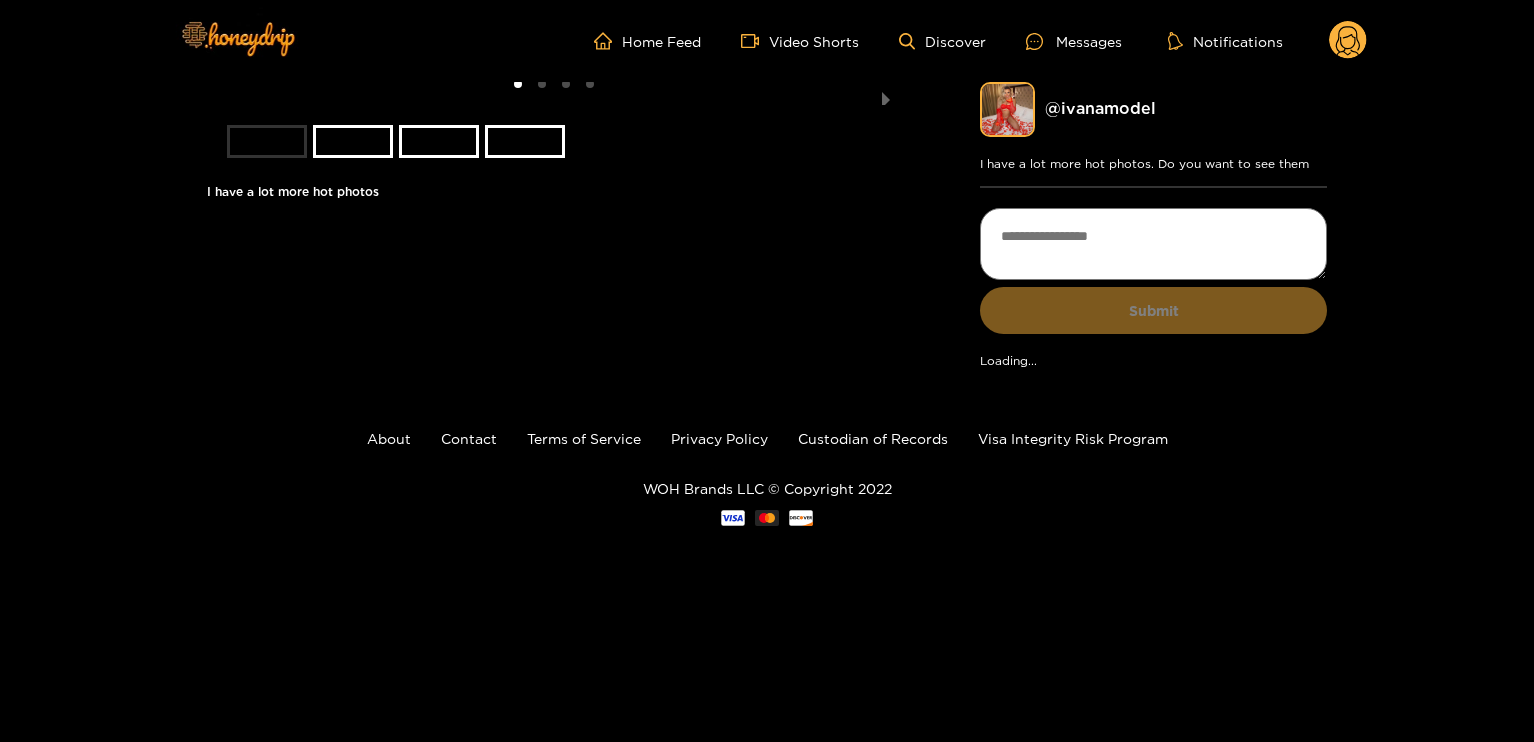 scroll, scrollTop: 0, scrollLeft: 0, axis: both 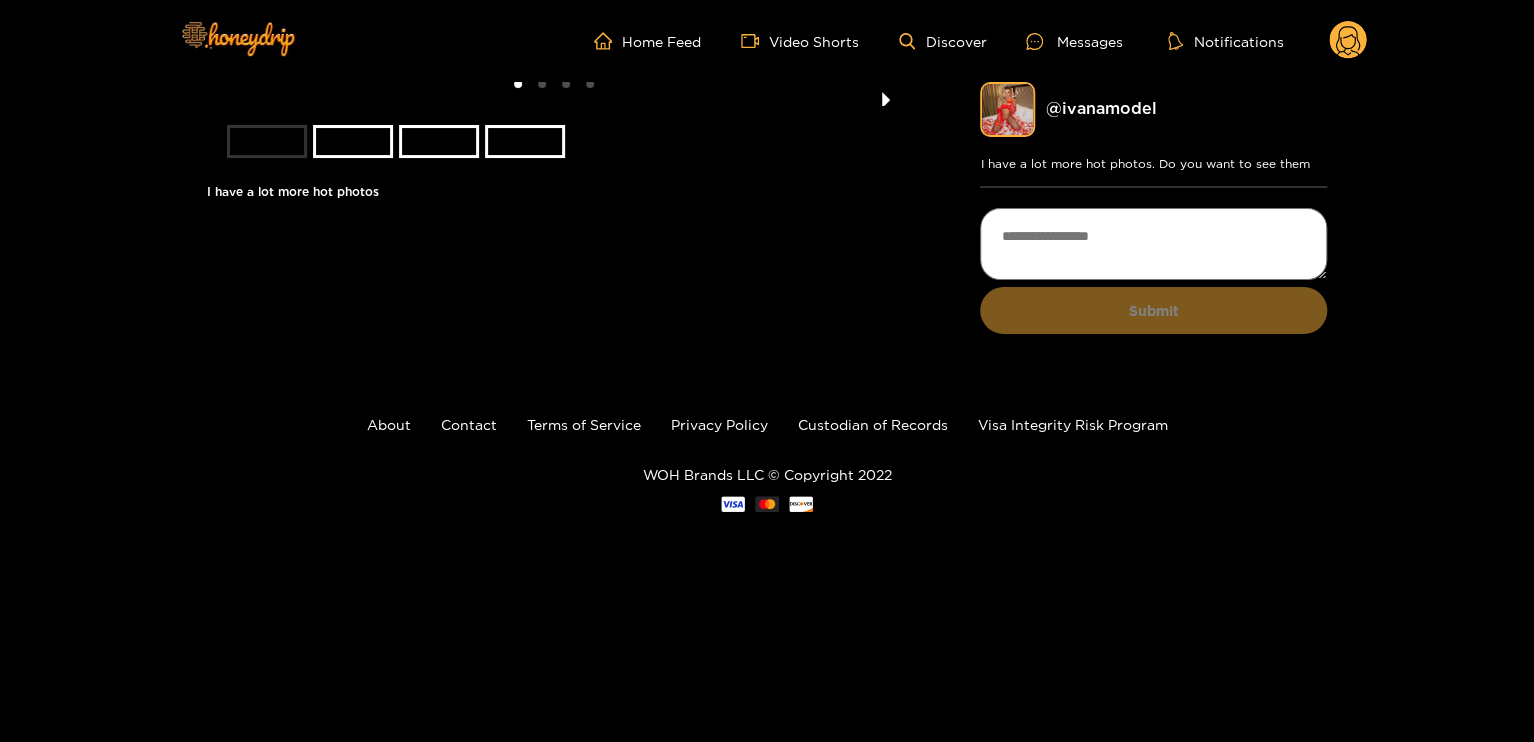click at bounding box center [886, 93] 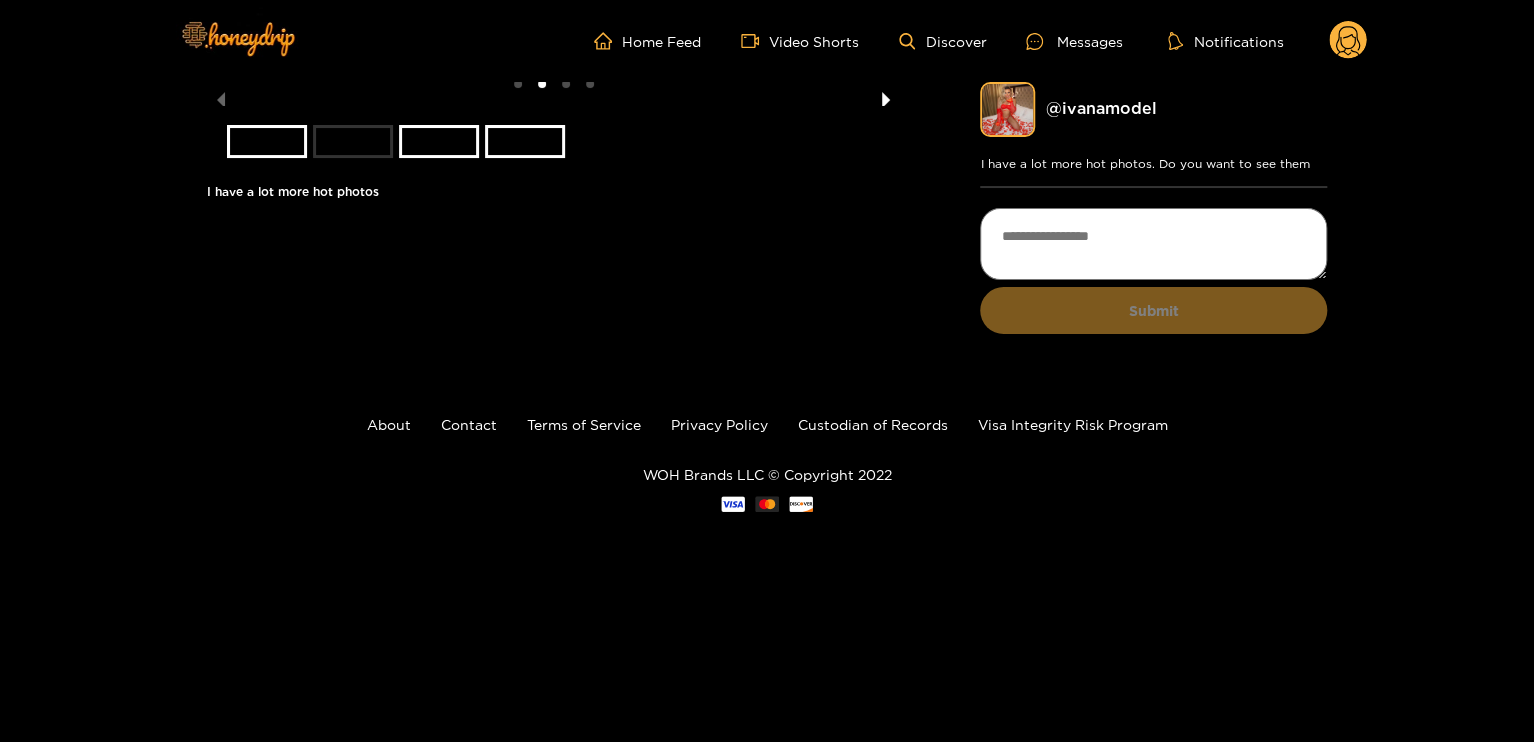 click at bounding box center [886, 93] 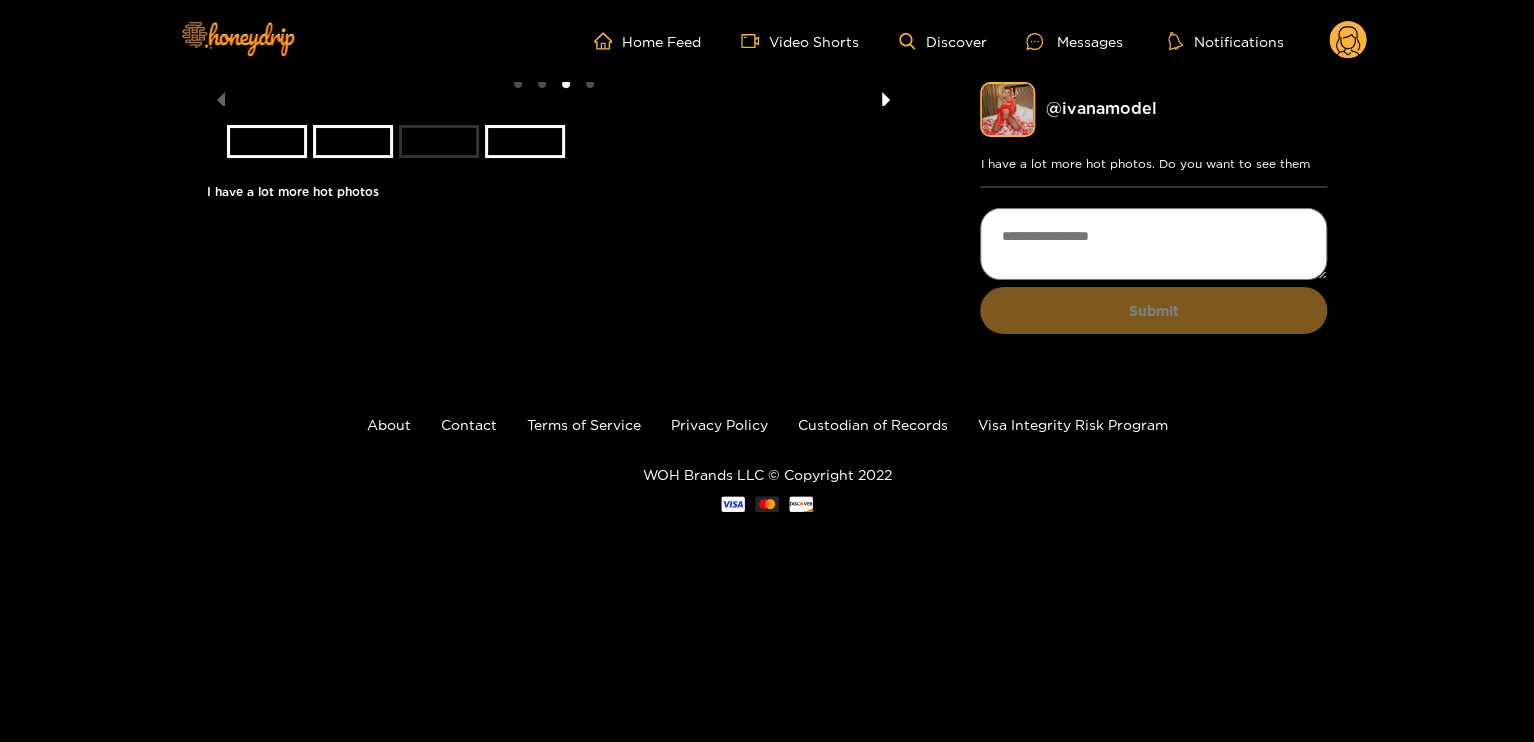 click at bounding box center (886, 93) 